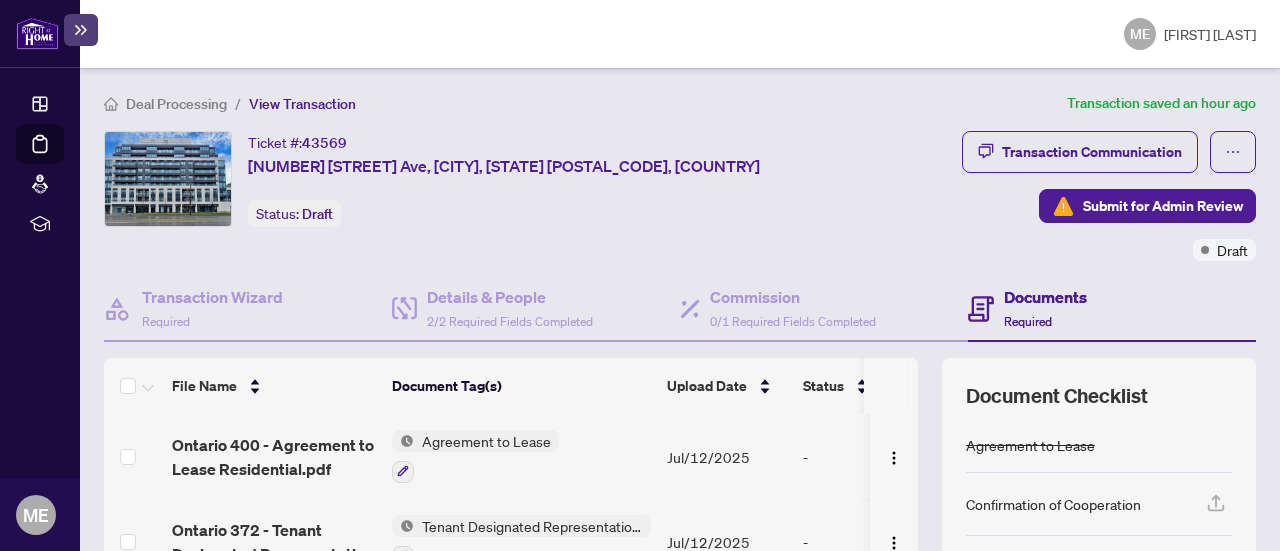scroll, scrollTop: 0, scrollLeft: 0, axis: both 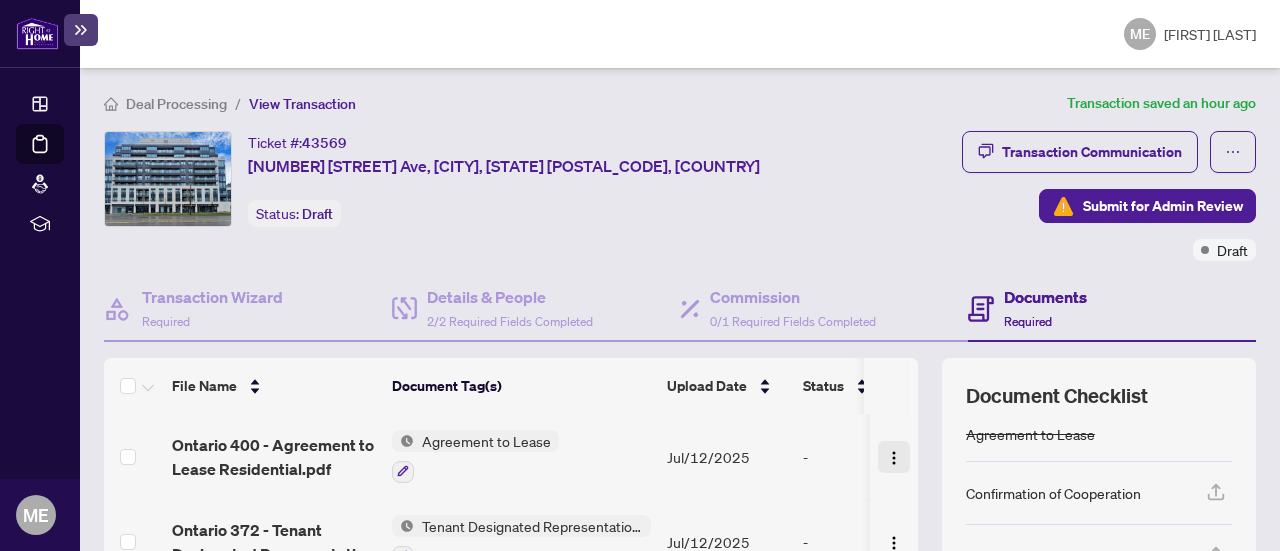 click at bounding box center (894, 458) 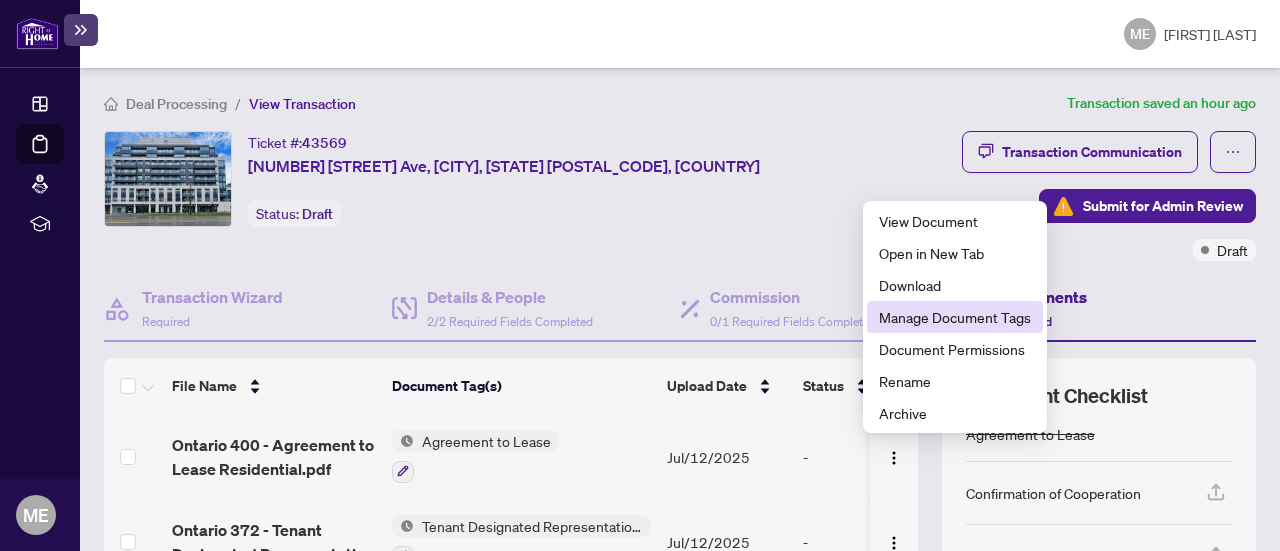 click on "Manage Document Tags" at bounding box center [955, 317] 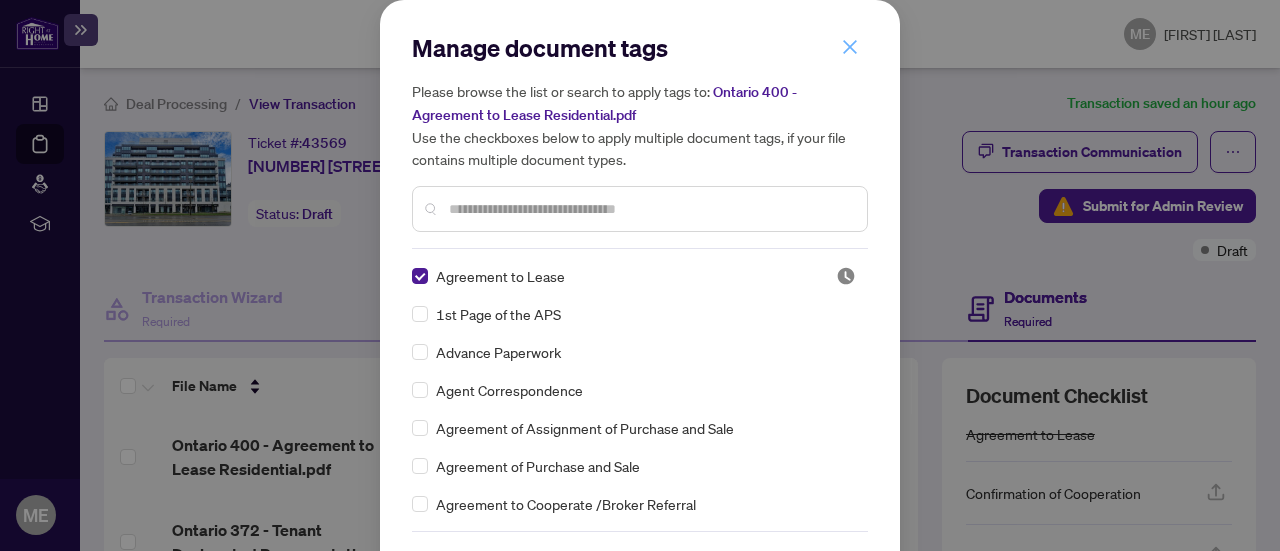 click at bounding box center (850, 47) 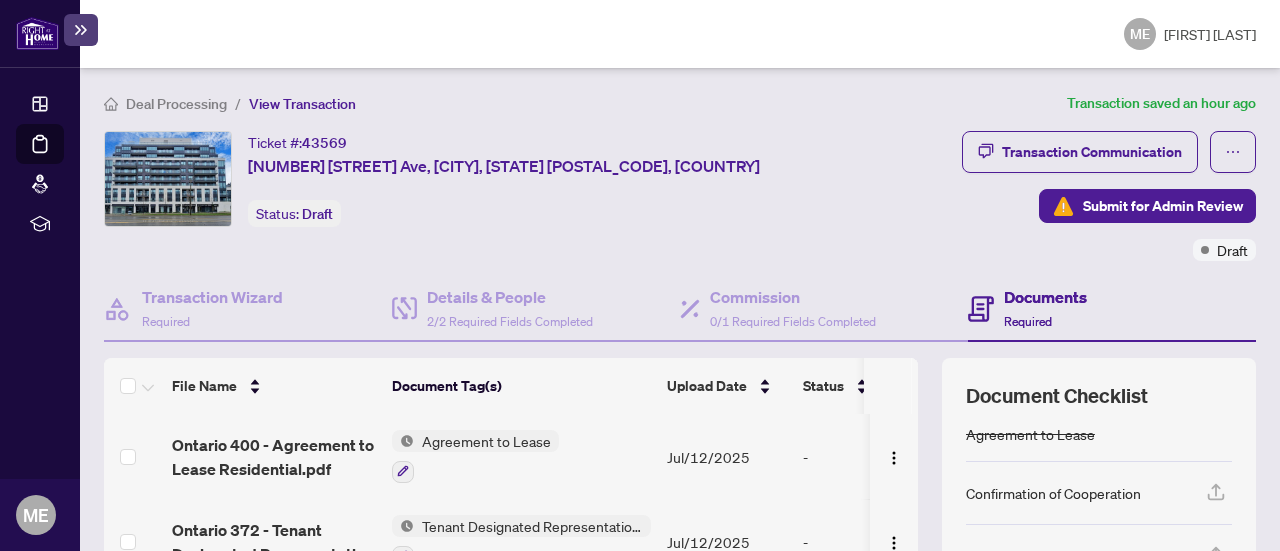 scroll, scrollTop: 46, scrollLeft: 0, axis: vertical 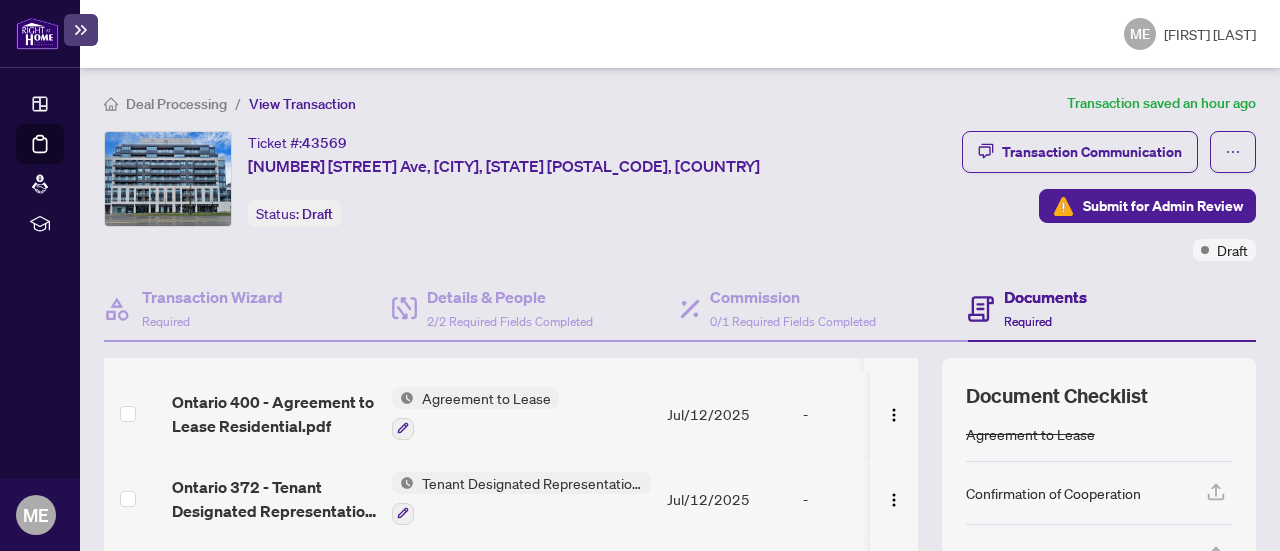 click on "Ontario 400 - Agreement to Lease  Residential.pdf" at bounding box center [274, 414] 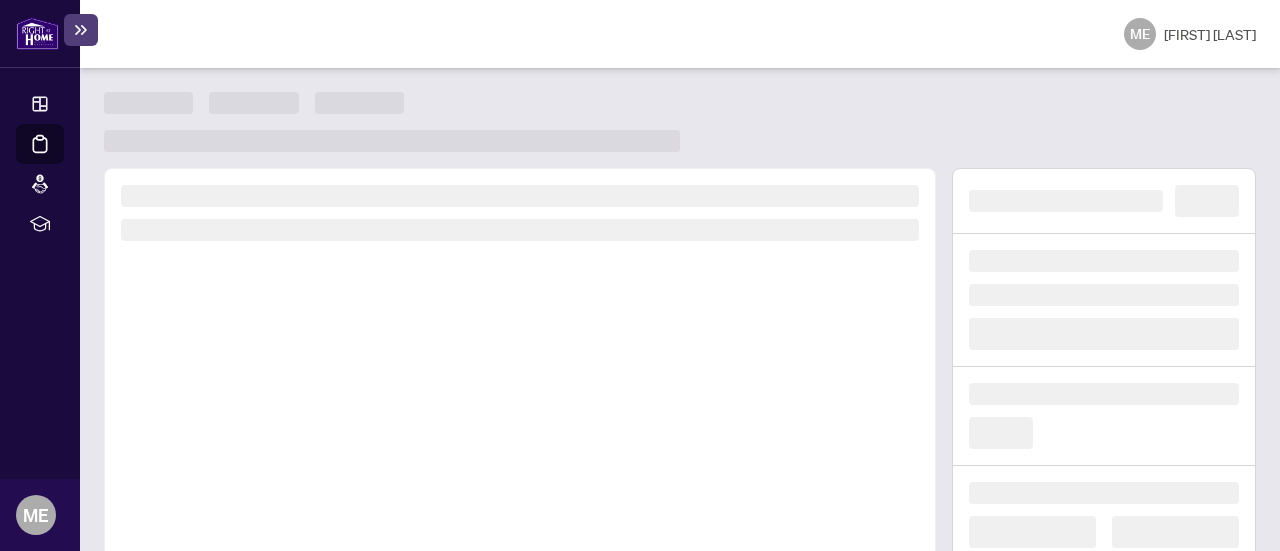 click at bounding box center (520, 446) 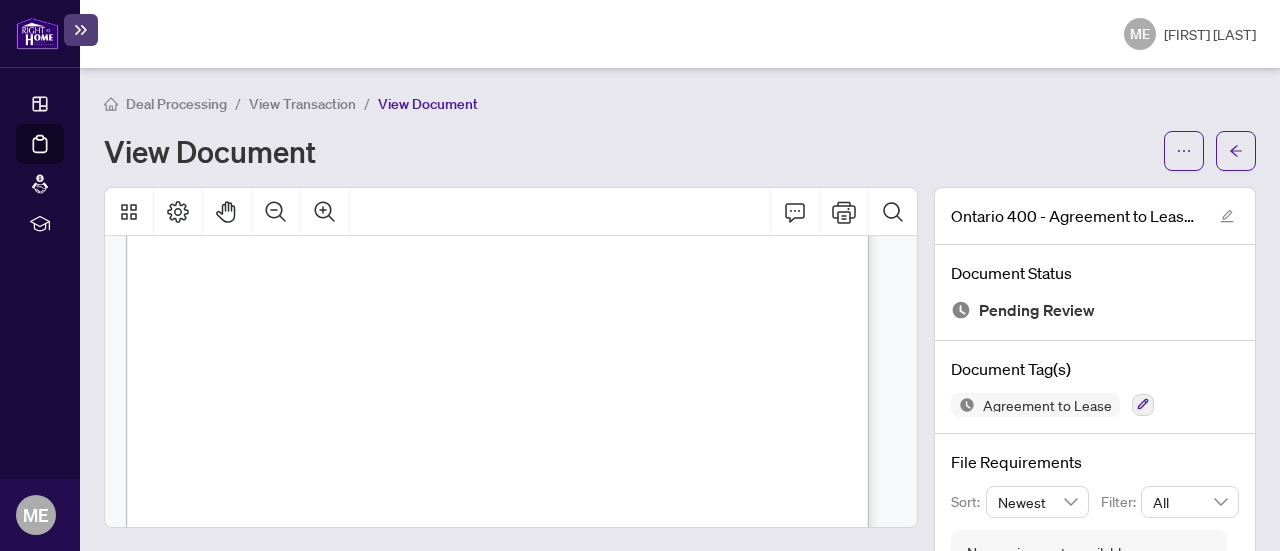 scroll, scrollTop: 2357, scrollLeft: 0, axis: vertical 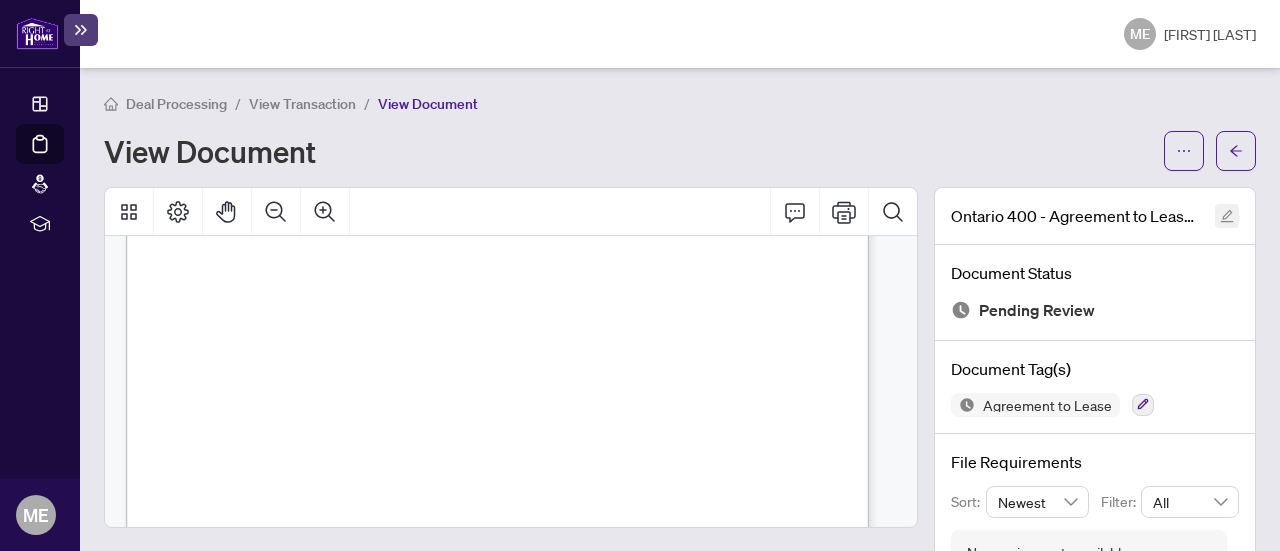 click at bounding box center (1227, 216) 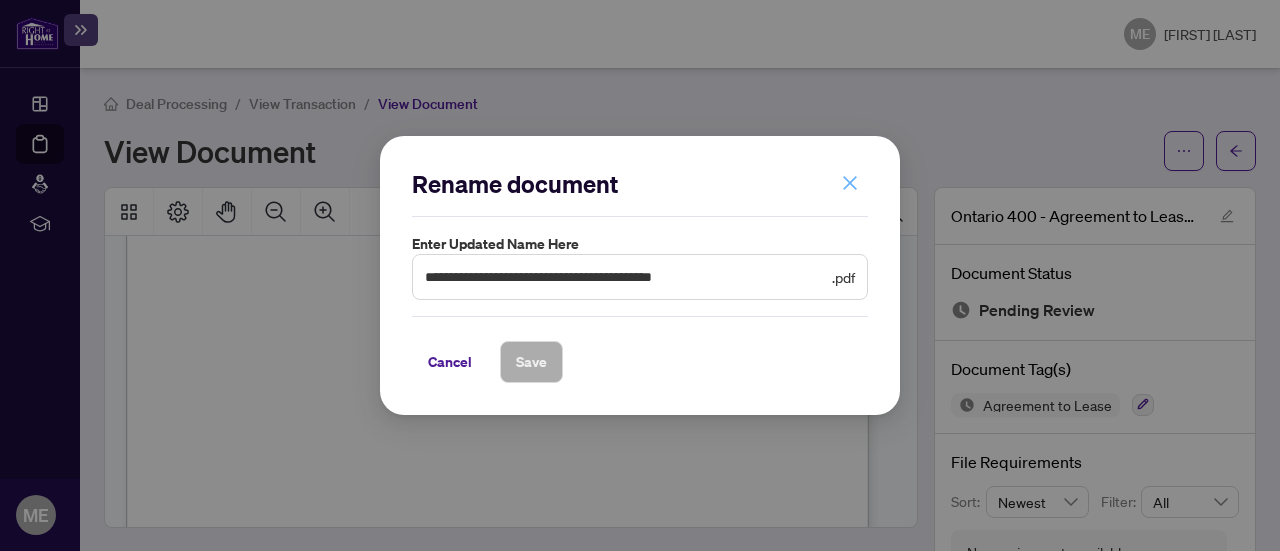 click at bounding box center (850, 183) 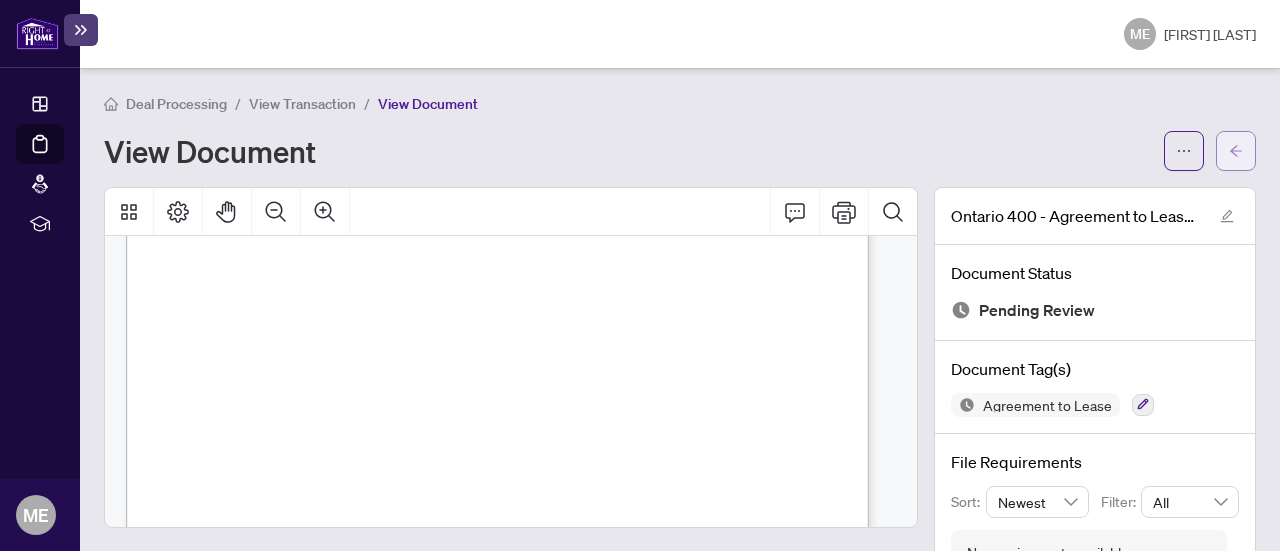 click at bounding box center (1236, 151) 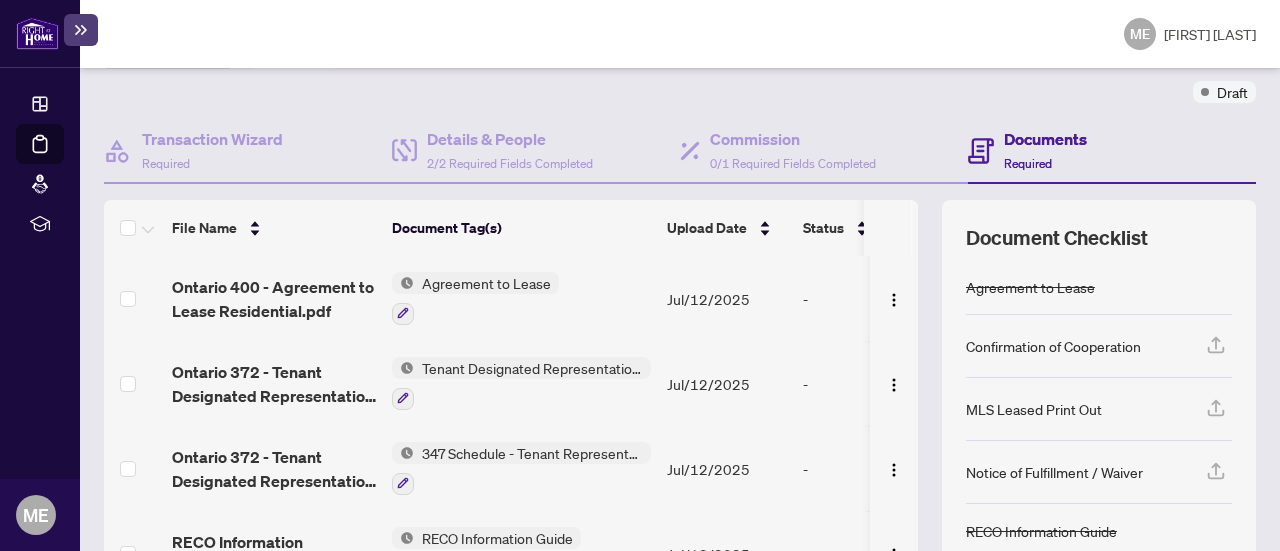 scroll, scrollTop: 162, scrollLeft: 0, axis: vertical 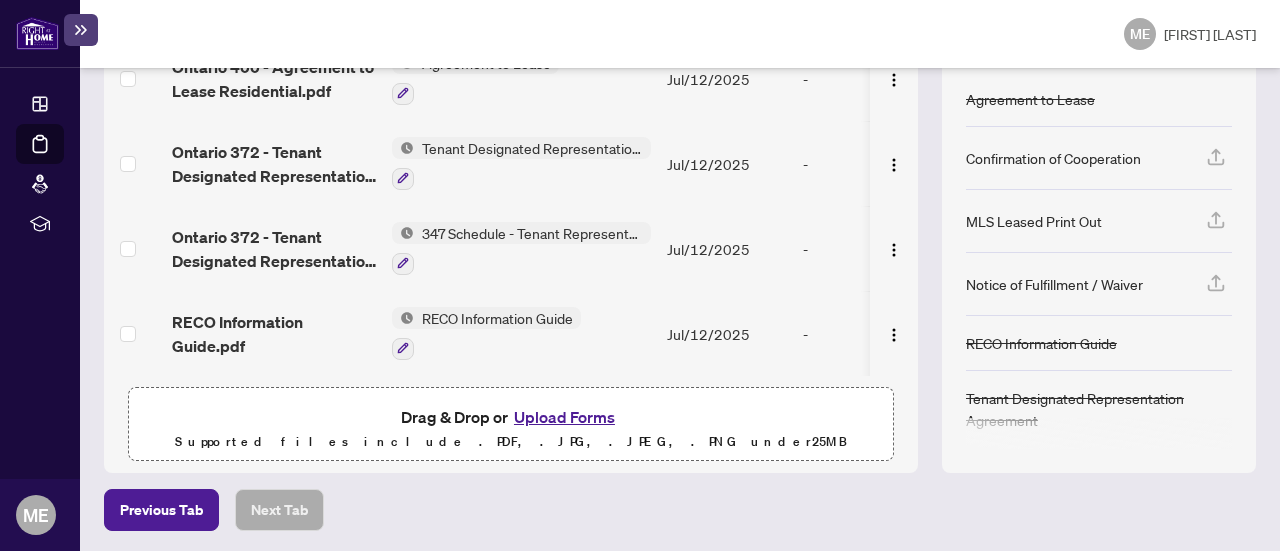 click on "Upload Forms" at bounding box center [564, 417] 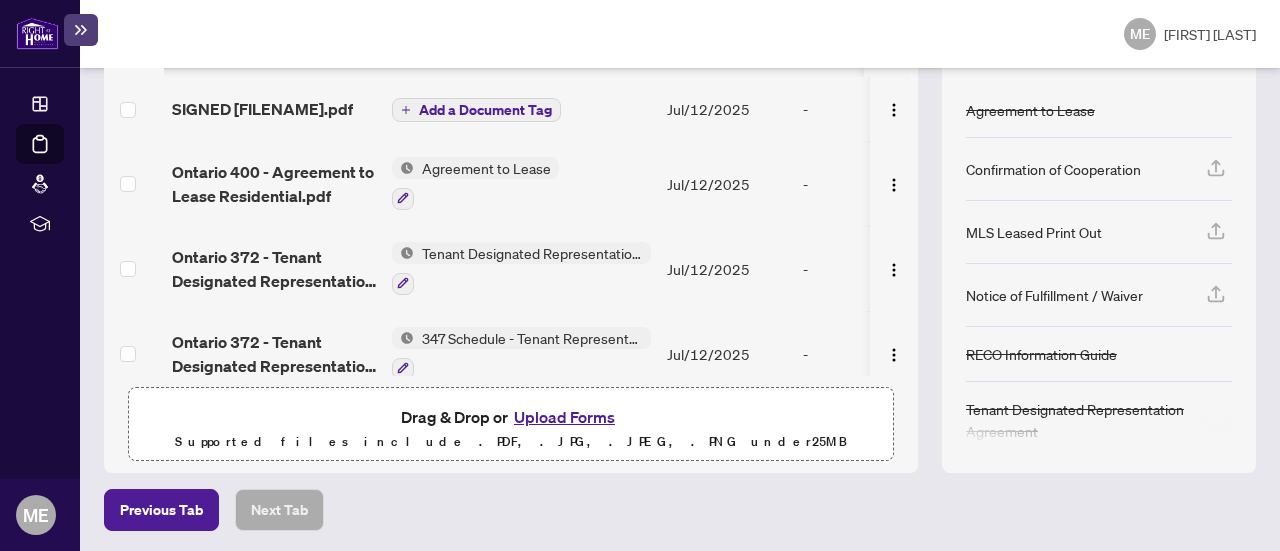 scroll, scrollTop: 0, scrollLeft: 0, axis: both 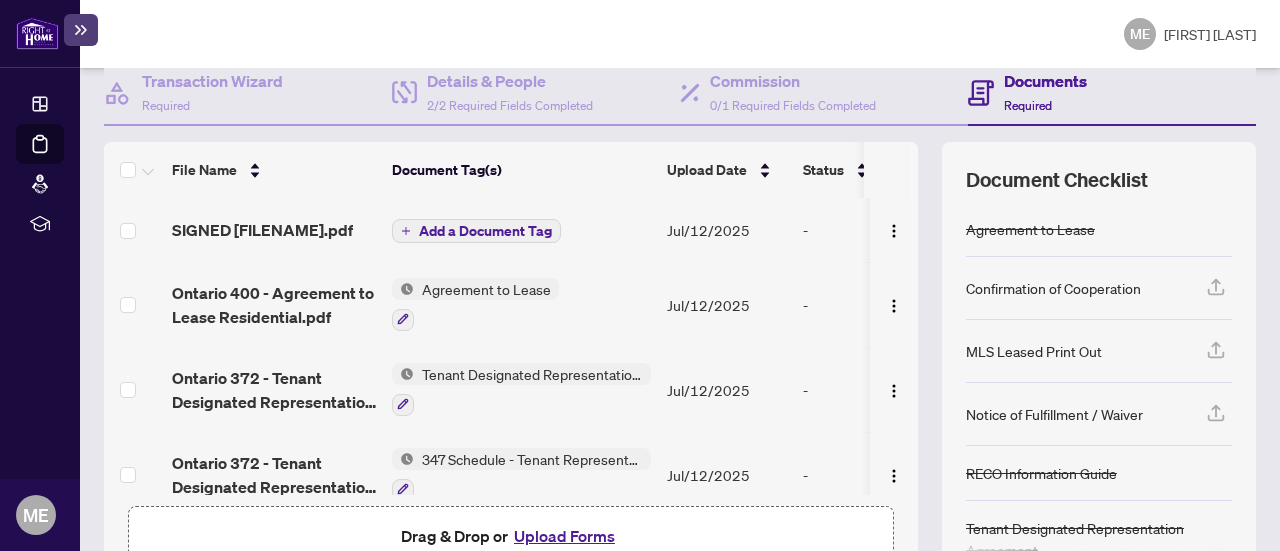 click on "347 Schedule - Tenant Representation Agreement" at bounding box center (521, 474) 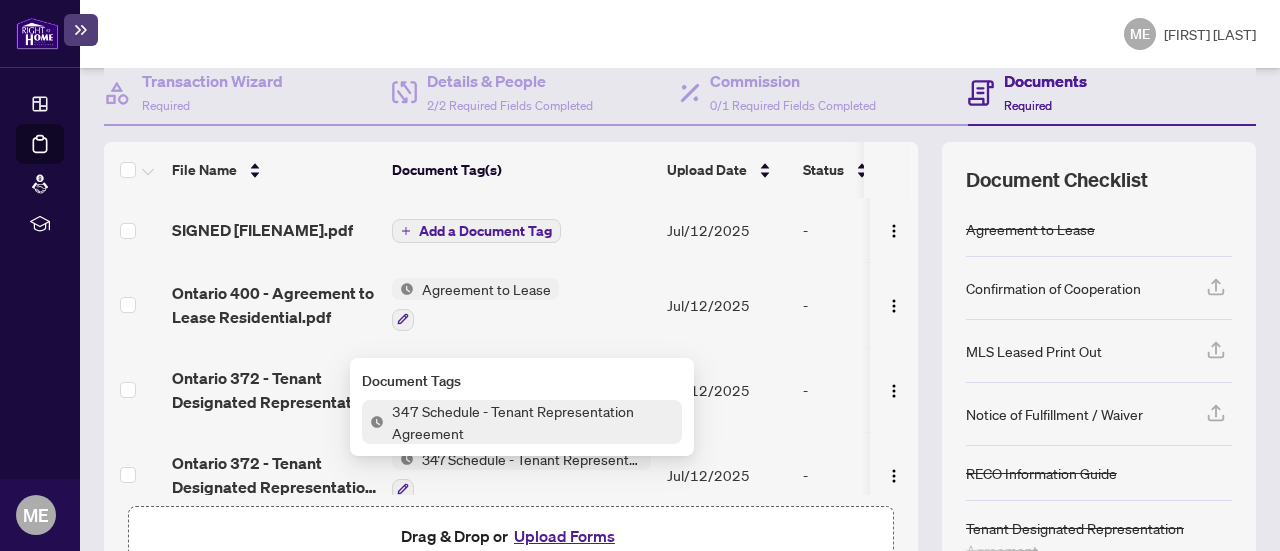click on "Add a Document Tag" at bounding box center (485, 231) 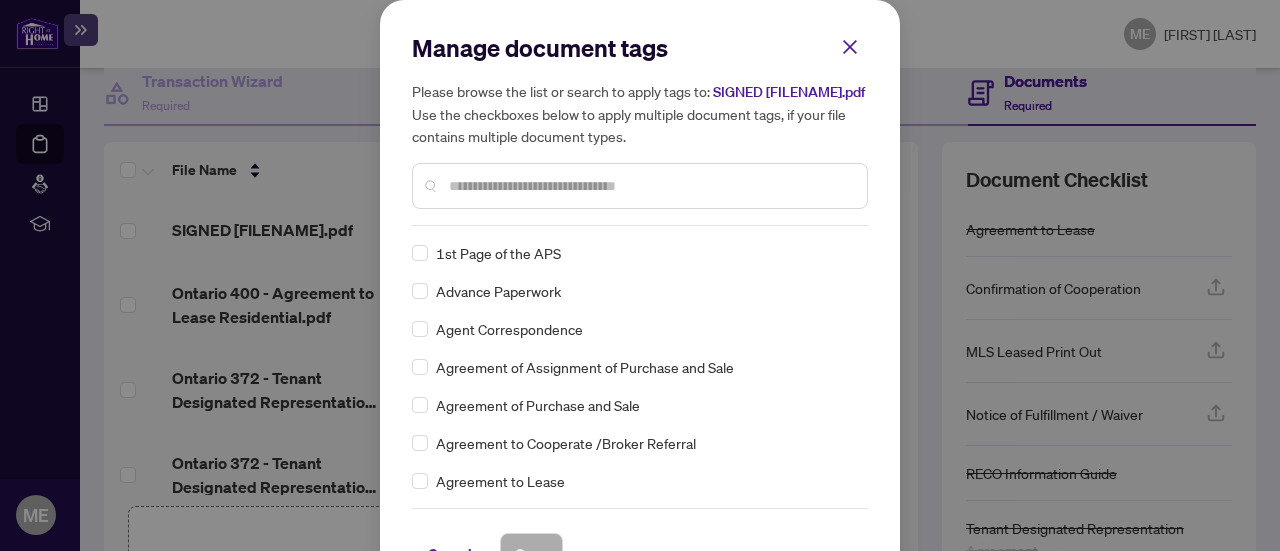 click at bounding box center (650, 186) 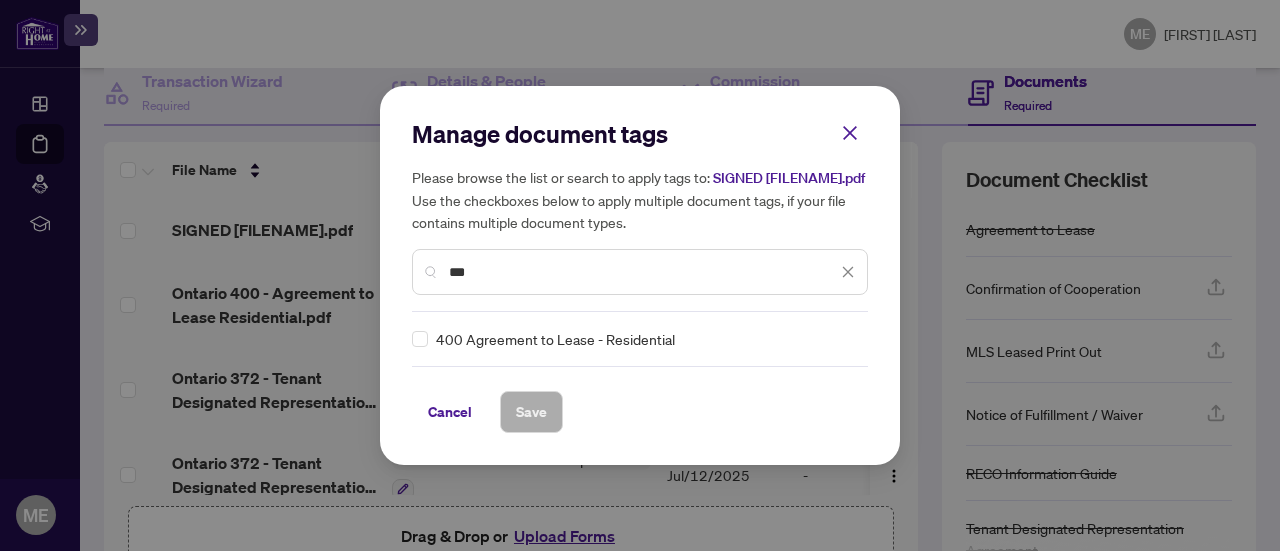 type on "***" 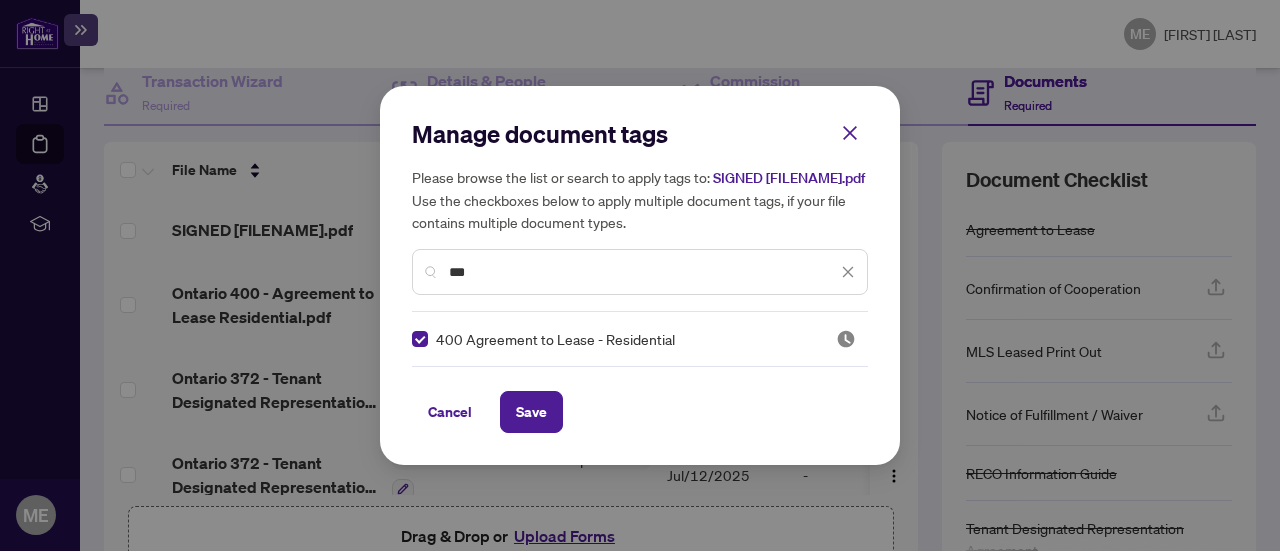 click 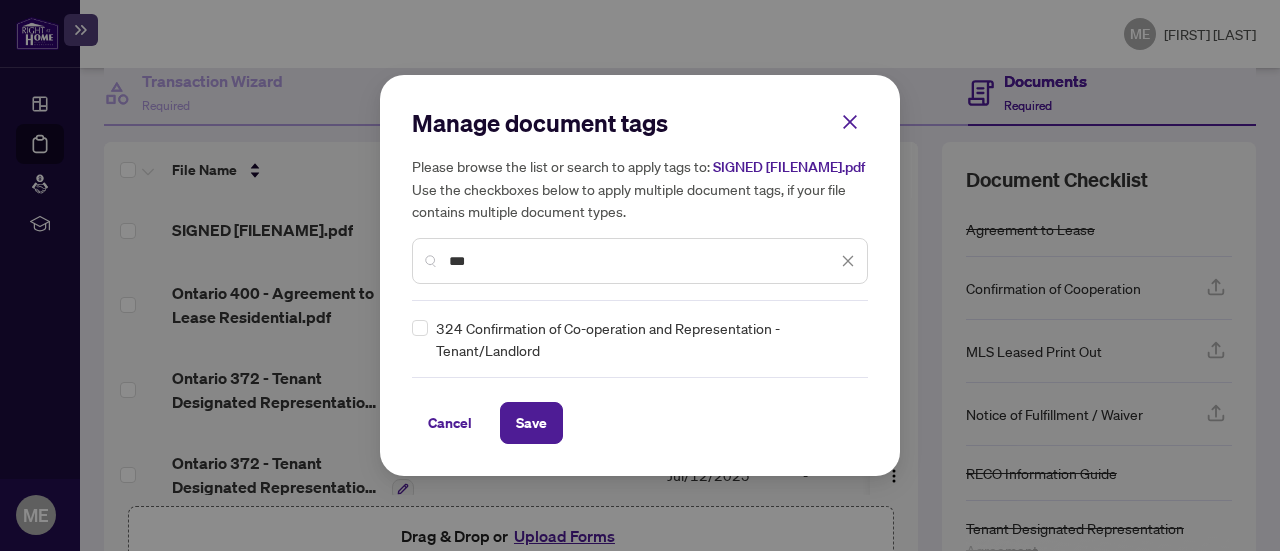 type on "***" 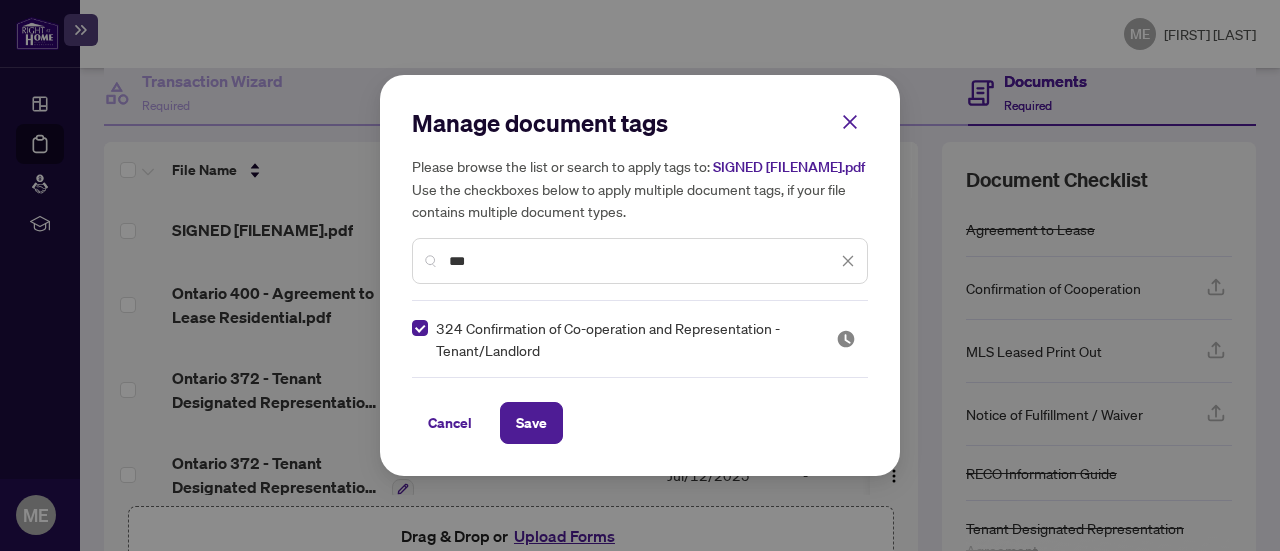 click 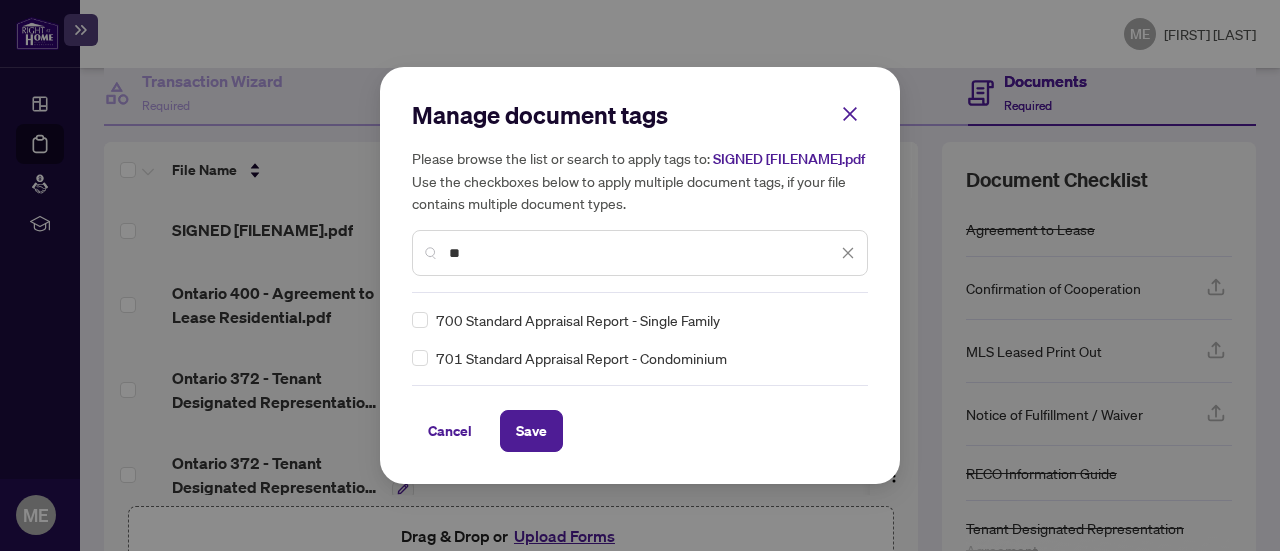 type on "*" 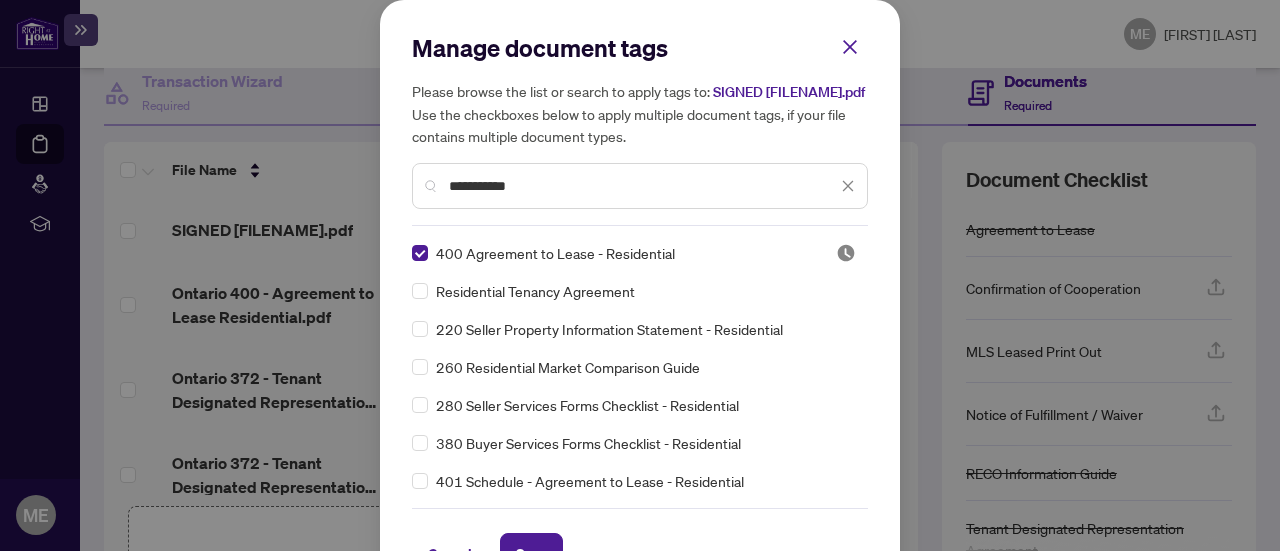 type on "**********" 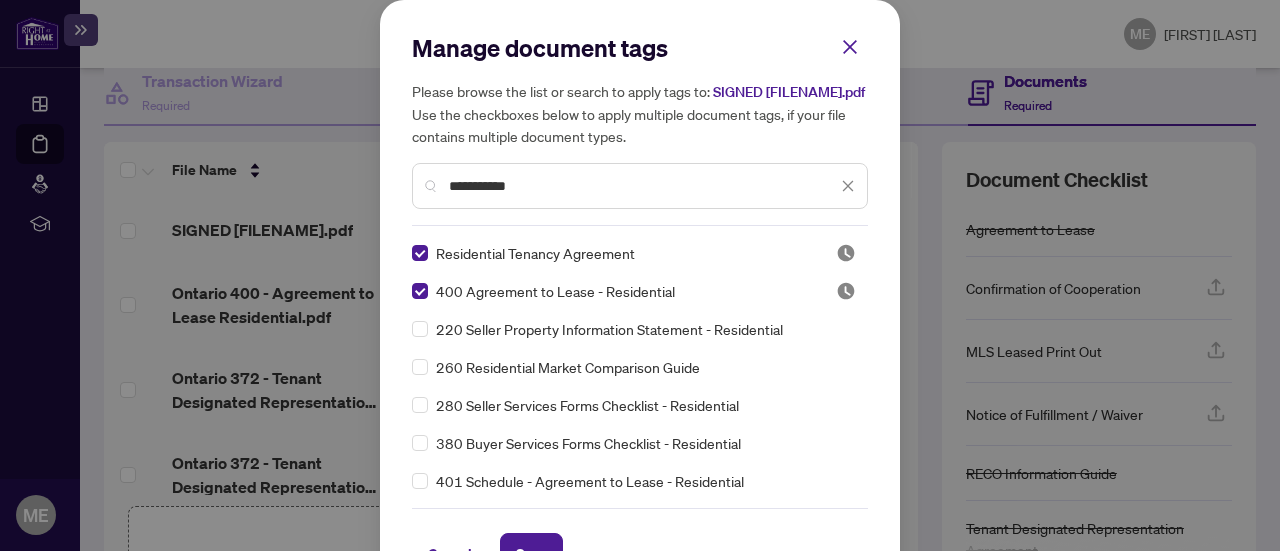 click 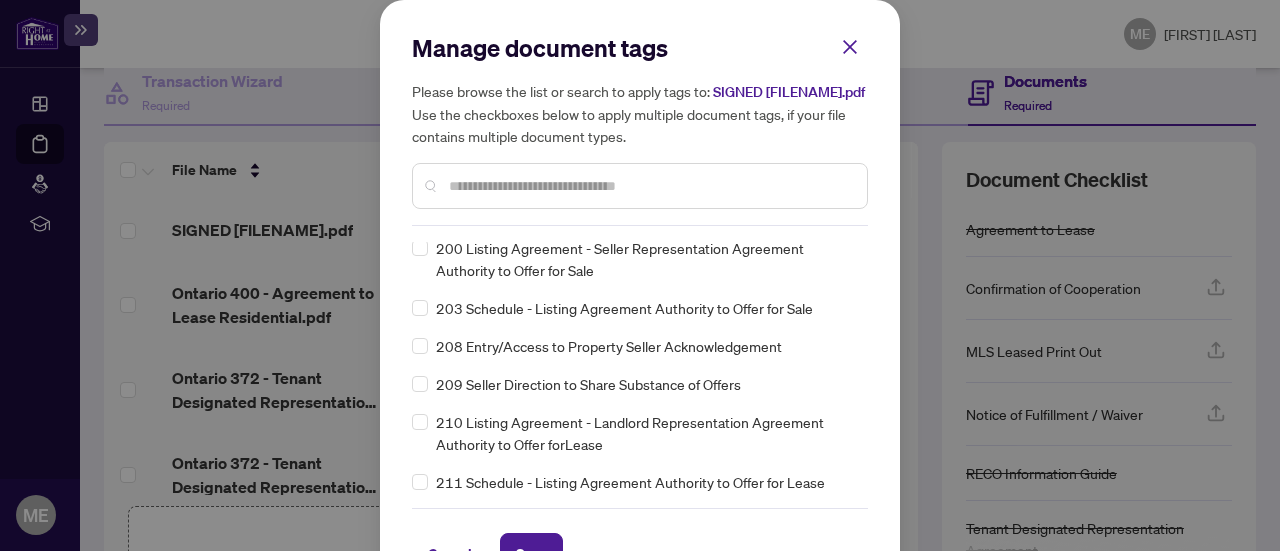 scroll, scrollTop: 7359, scrollLeft: 0, axis: vertical 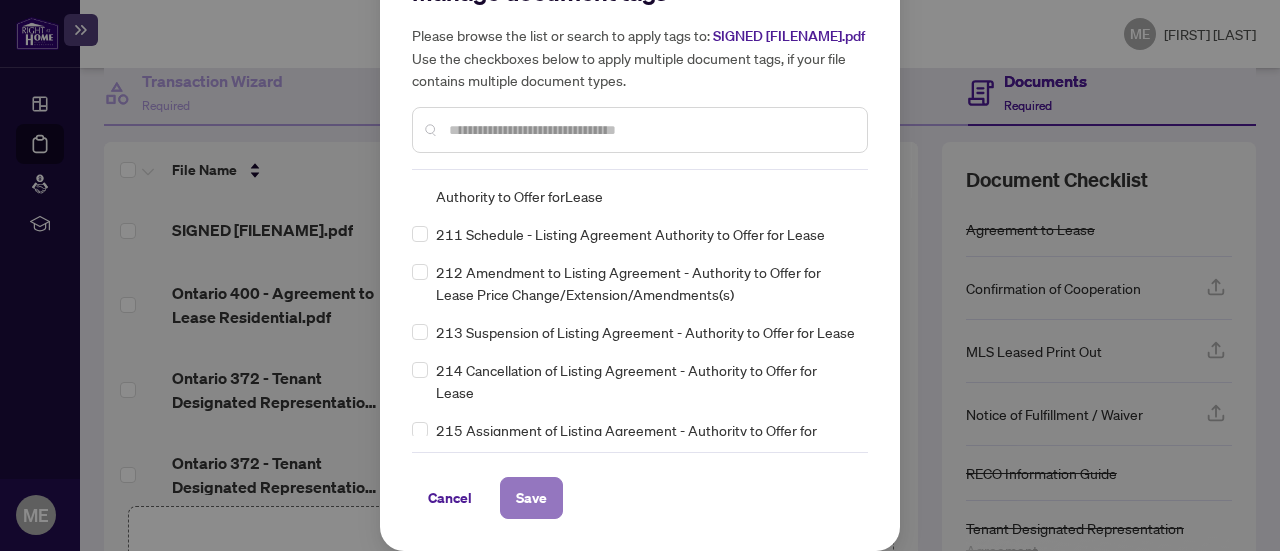 click on "Save" at bounding box center (531, 498) 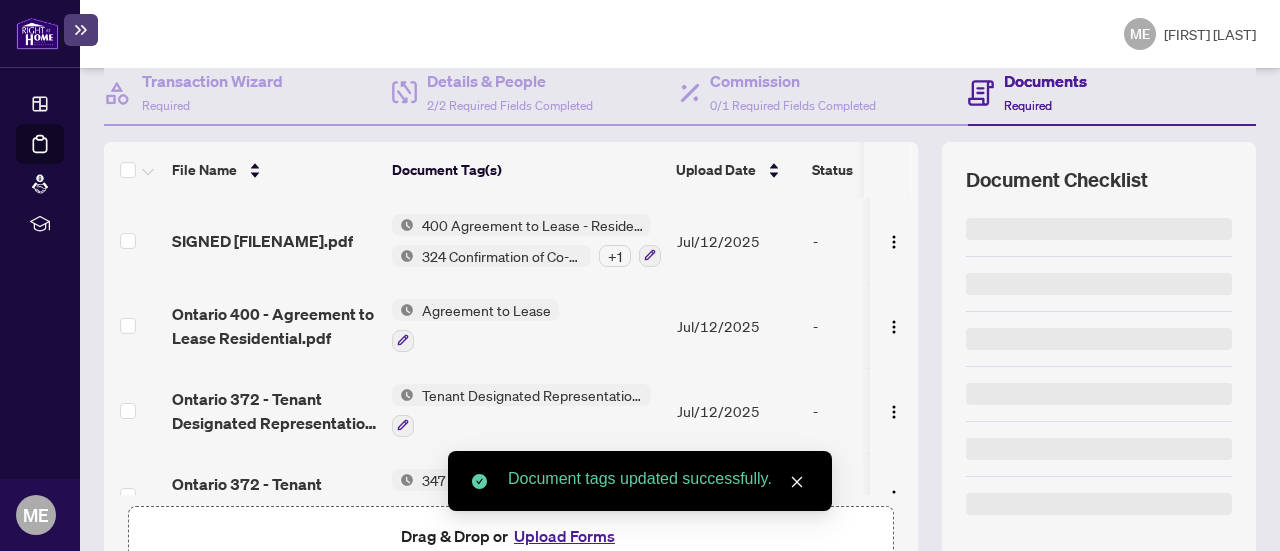 scroll, scrollTop: 0, scrollLeft: 0, axis: both 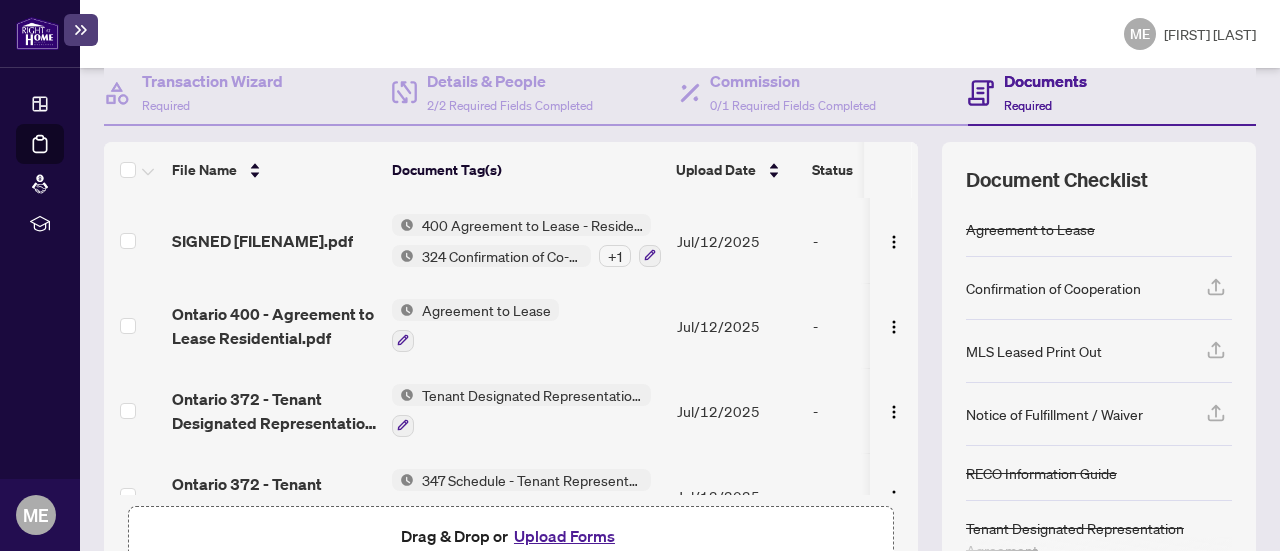 click 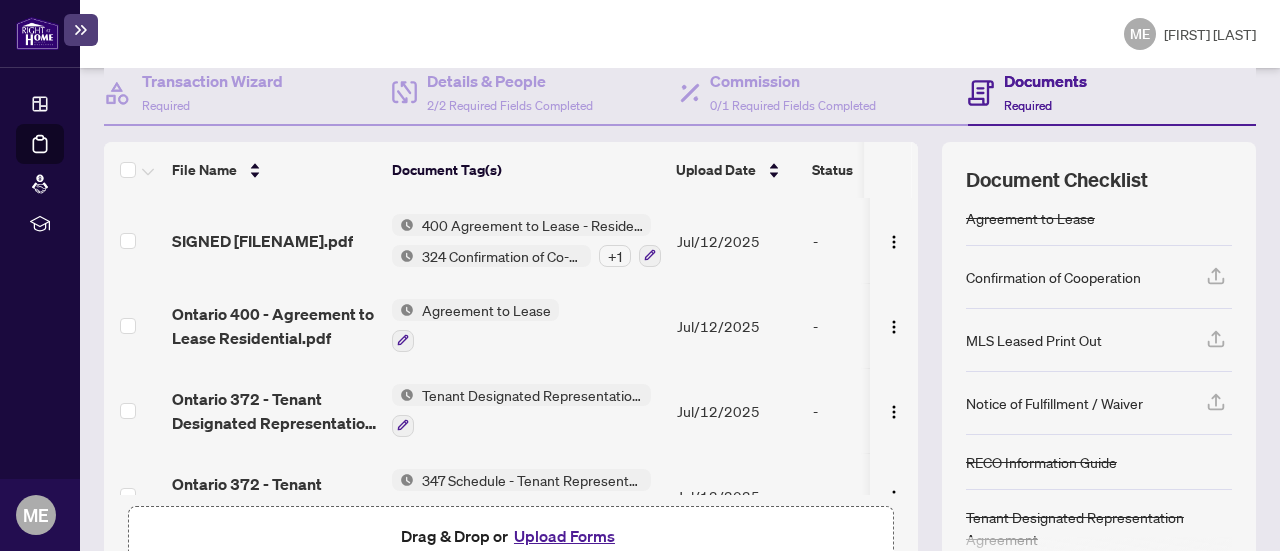 click on "Upload Forms" at bounding box center (564, 536) 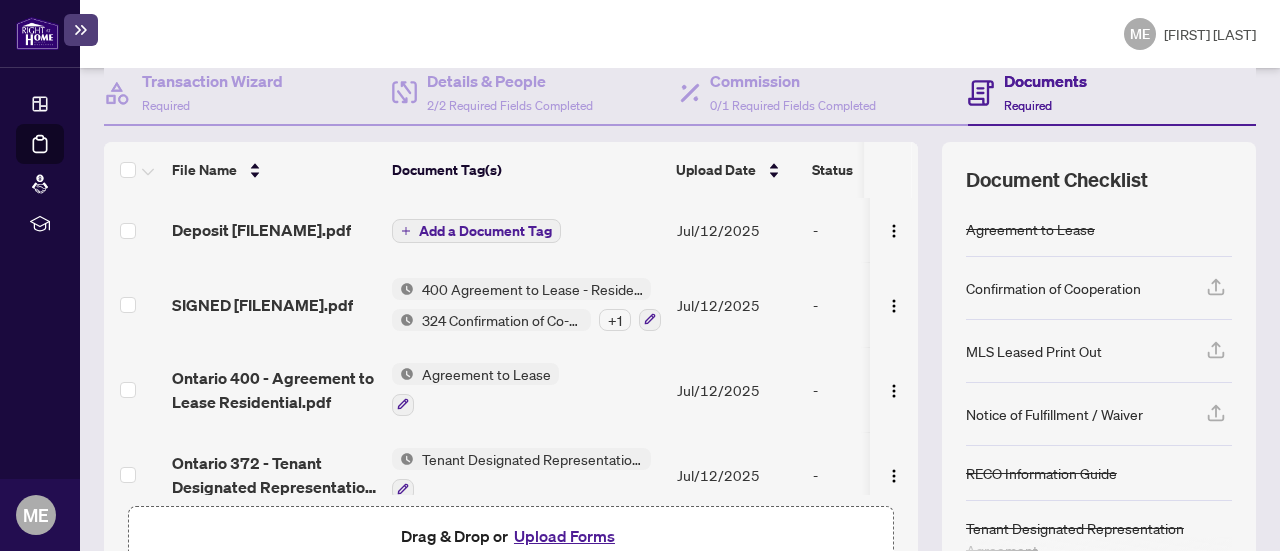 click on "Upload Forms" at bounding box center (564, 536) 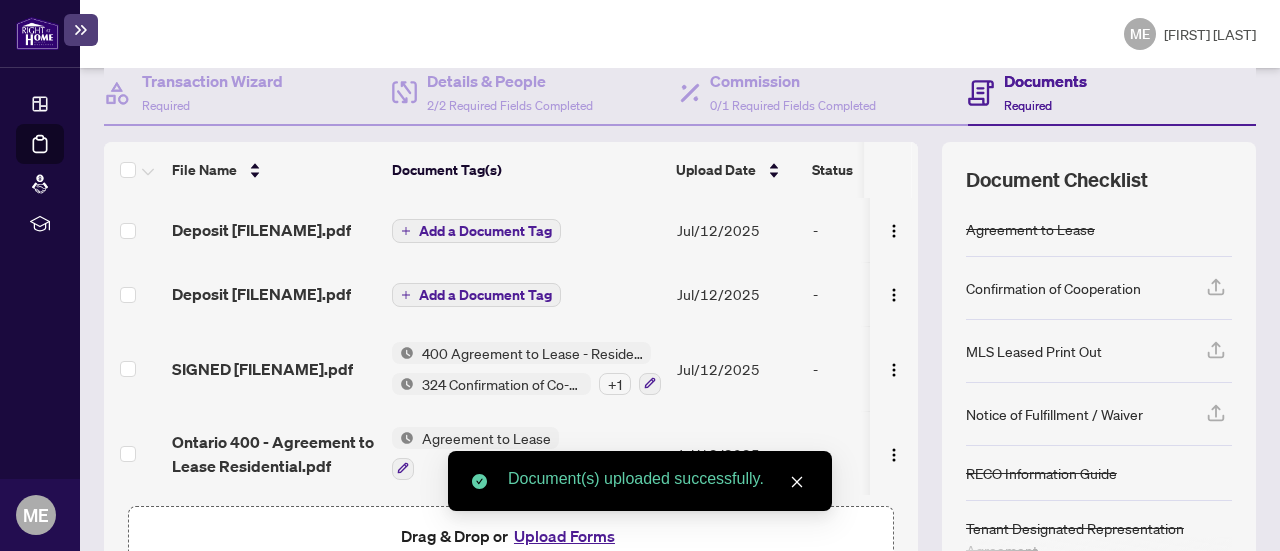 click on "Upload Forms" at bounding box center (564, 536) 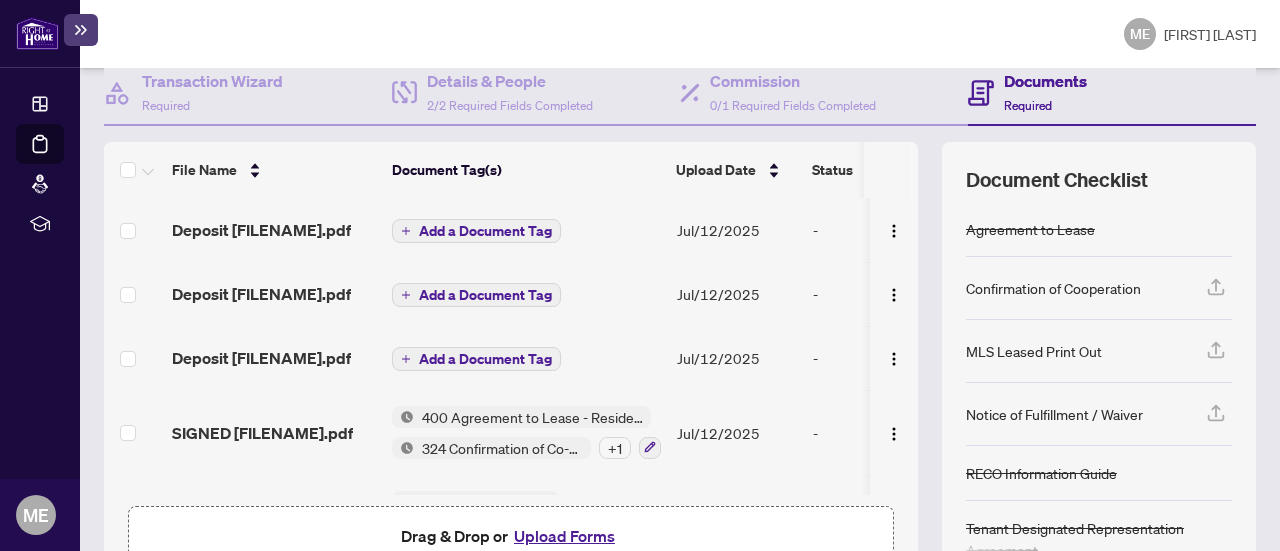 click on "Add a Document Tag" at bounding box center (485, 359) 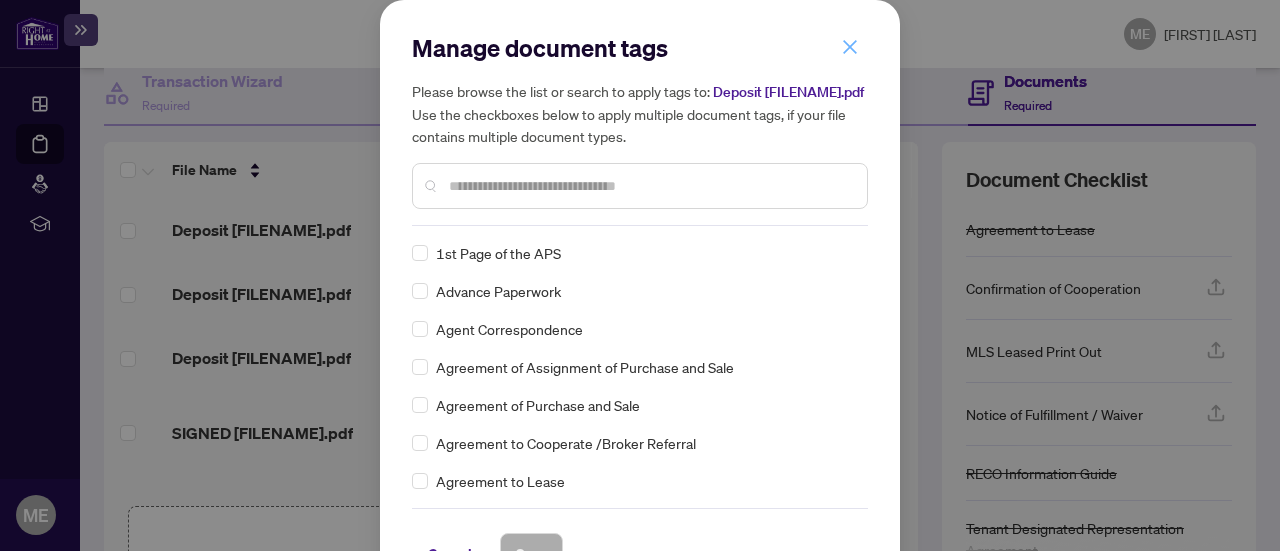 click 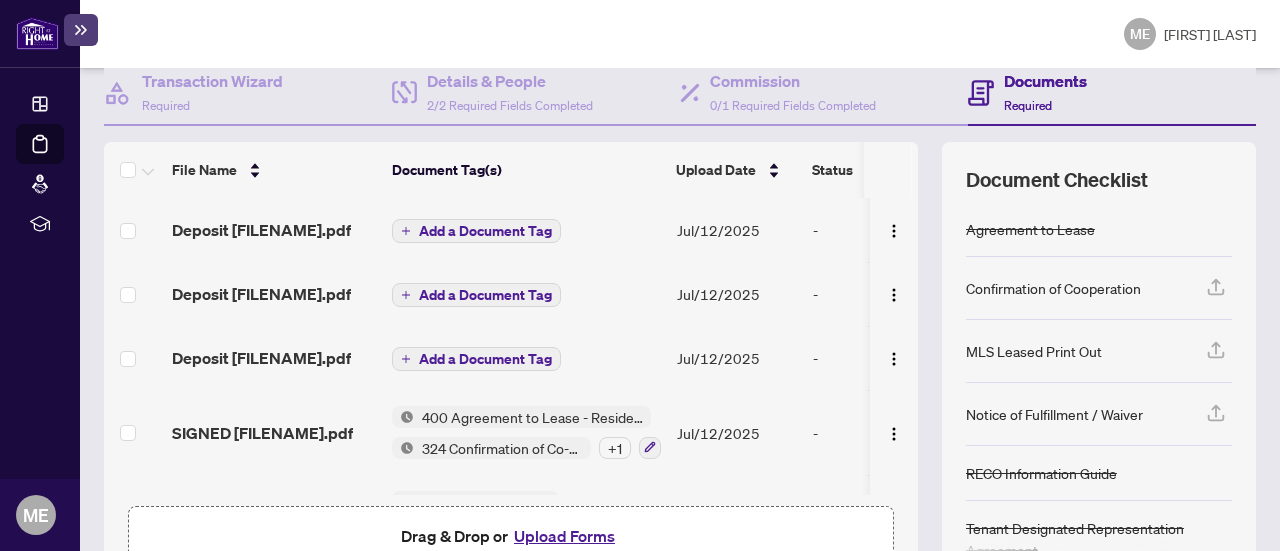 click on "Deposit [FILENAME].pdf" at bounding box center (261, 358) 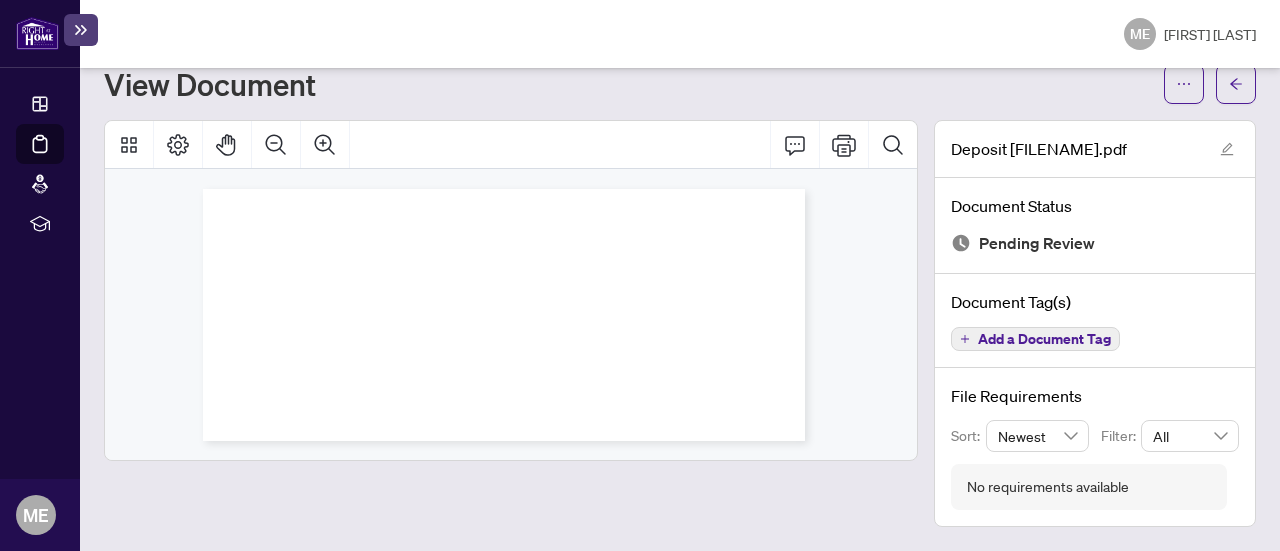 scroll, scrollTop: 62, scrollLeft: 0, axis: vertical 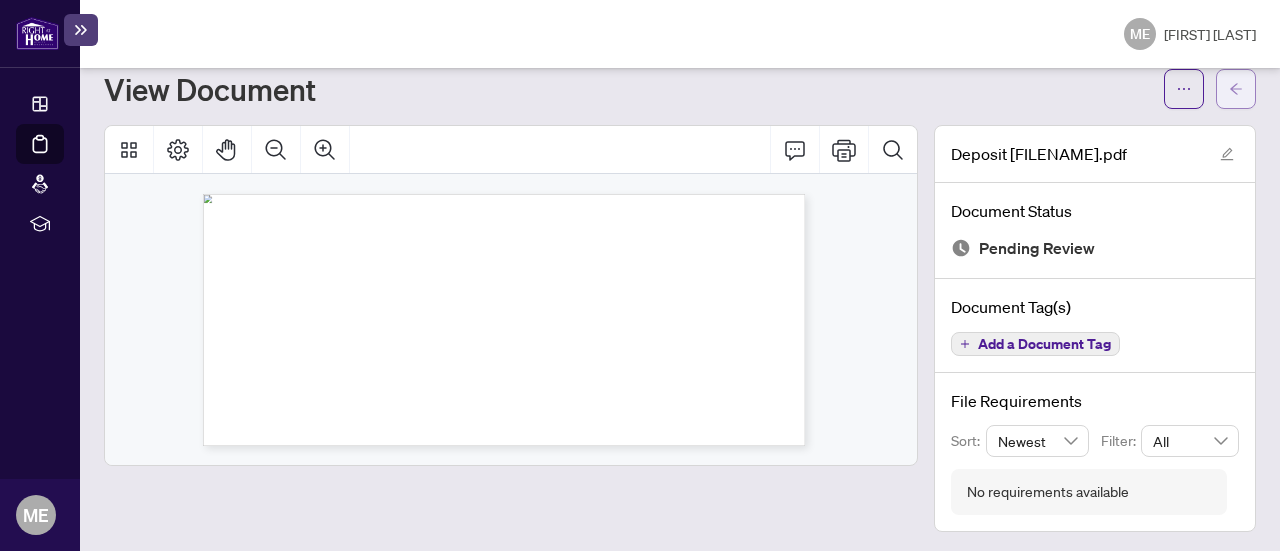 click at bounding box center (1236, 89) 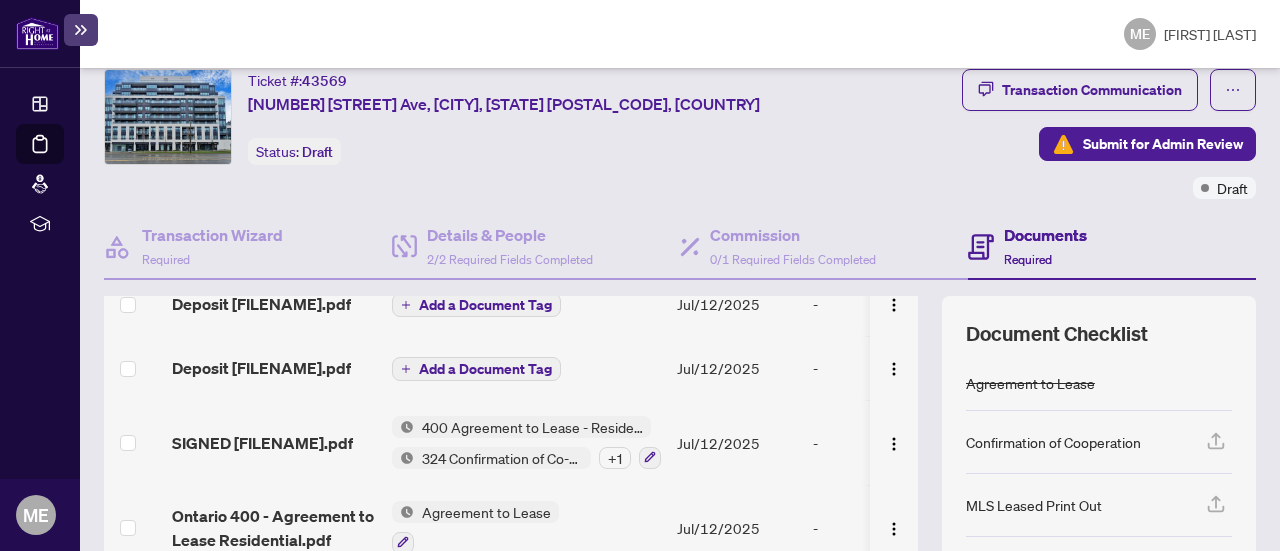scroll, scrollTop: 144, scrollLeft: 0, axis: vertical 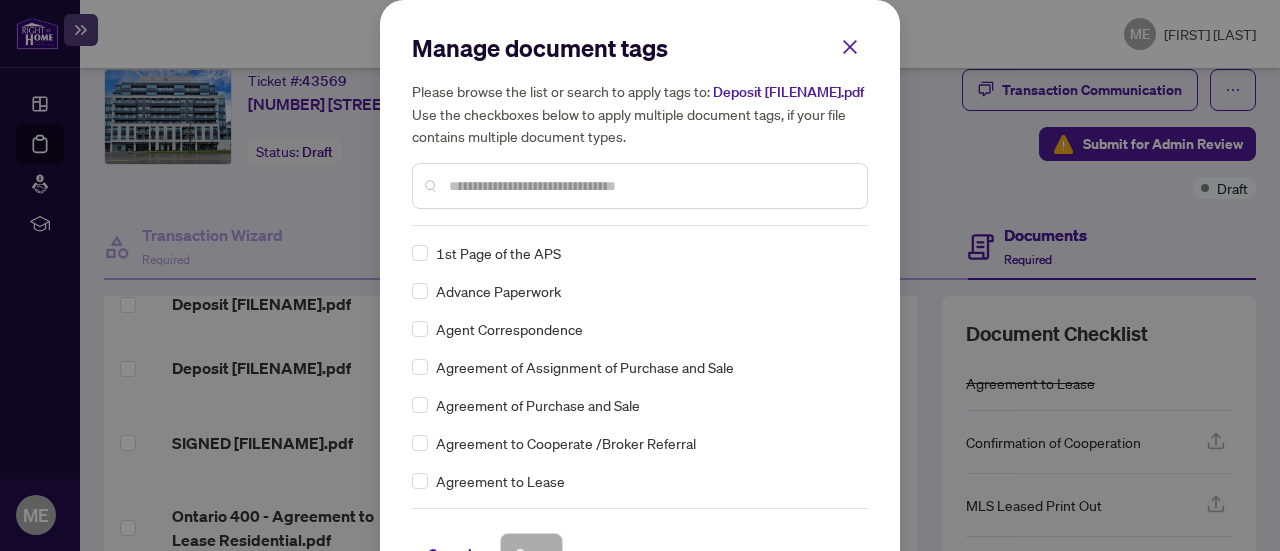 click at bounding box center (650, 186) 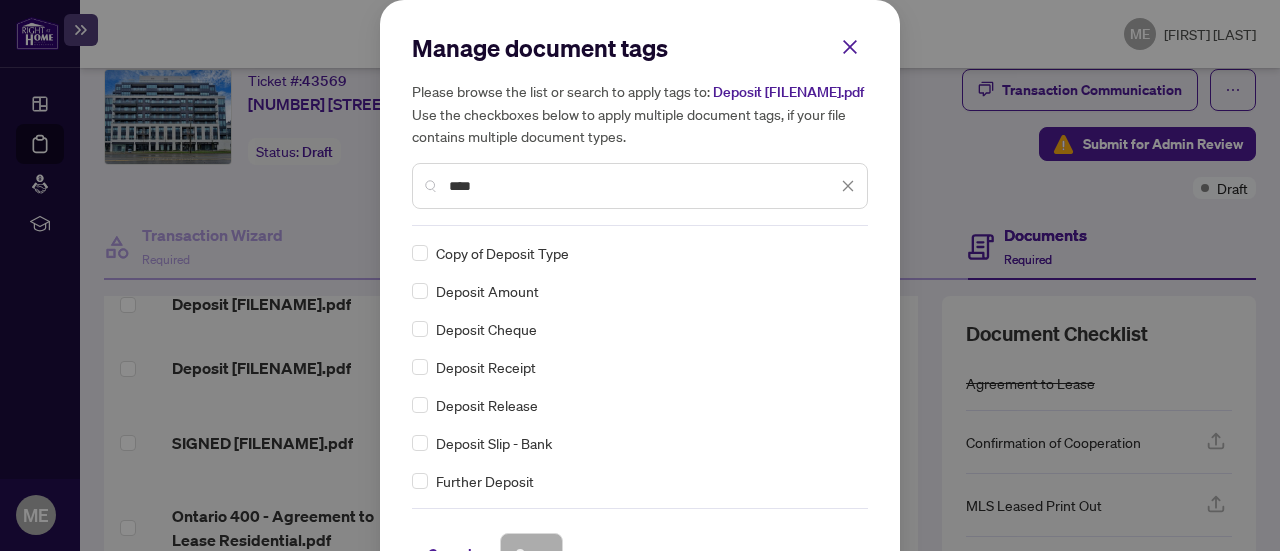 type on "****" 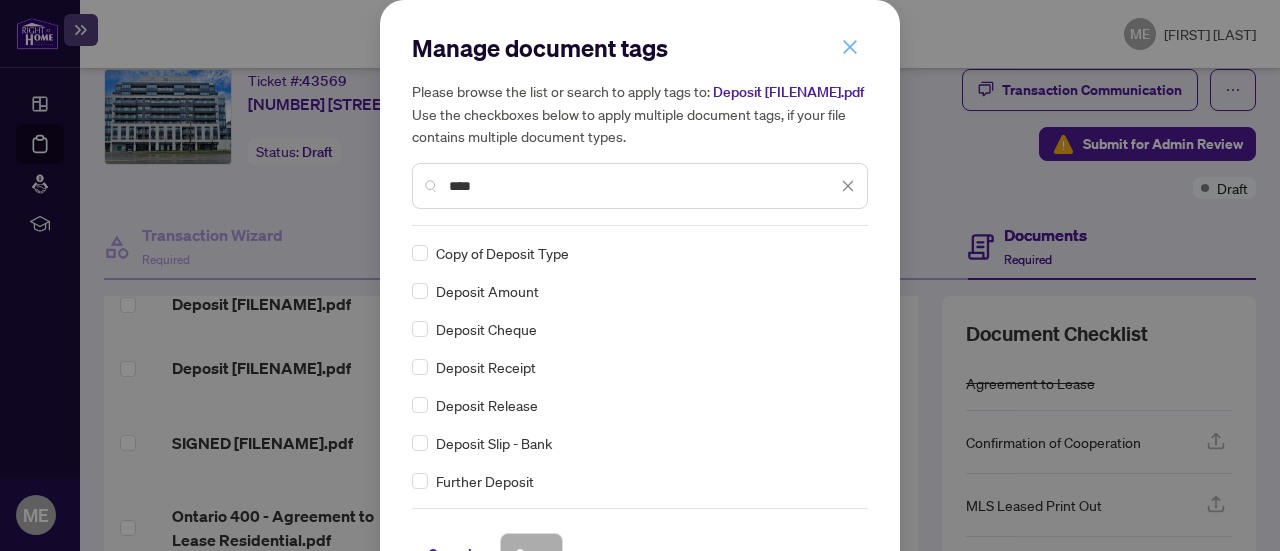 click 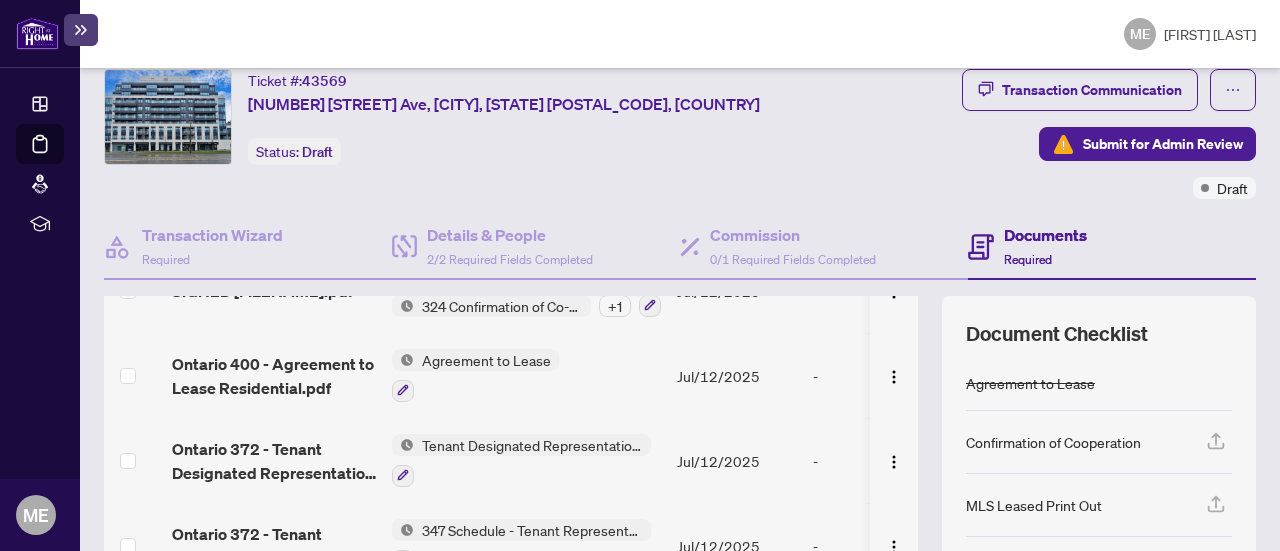 scroll, scrollTop: 354, scrollLeft: 0, axis: vertical 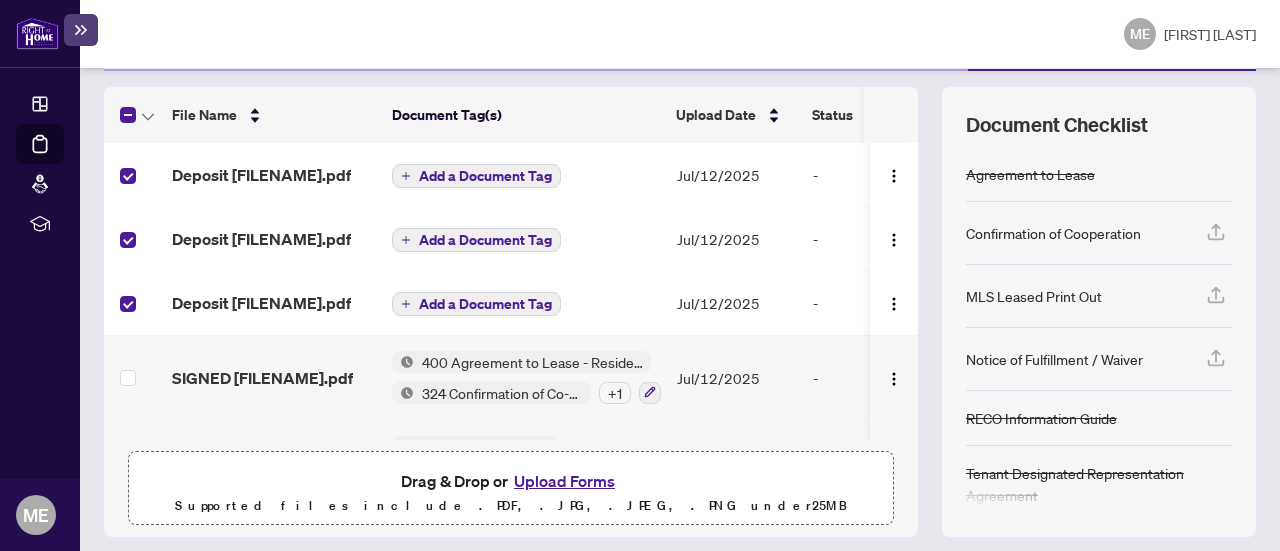 click on "Add a Document Tag" at bounding box center (485, 304) 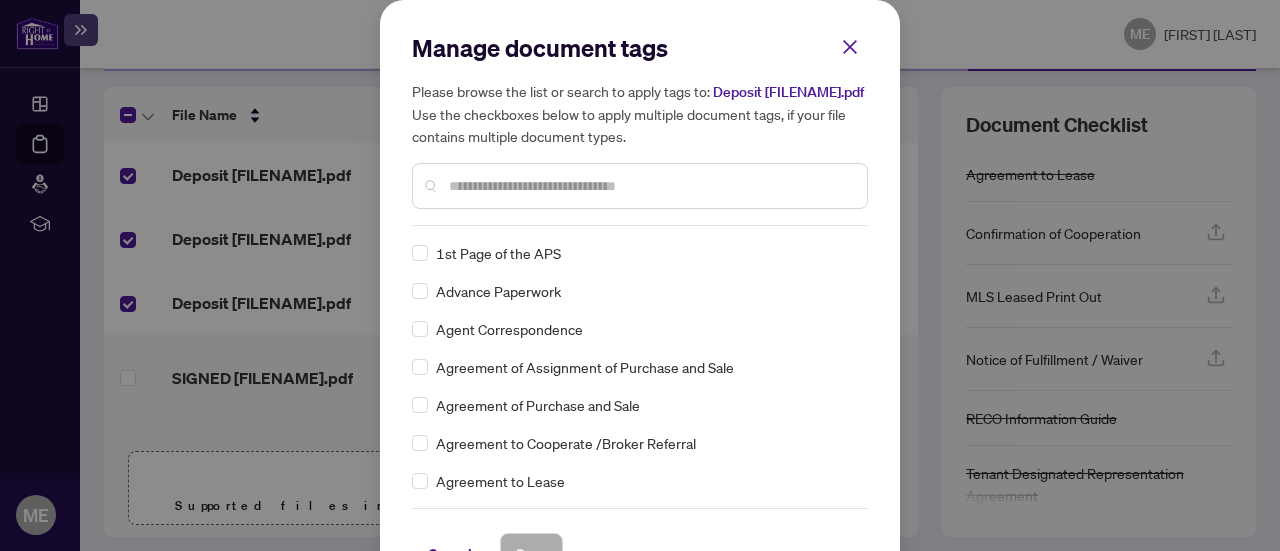 click at bounding box center (650, 186) 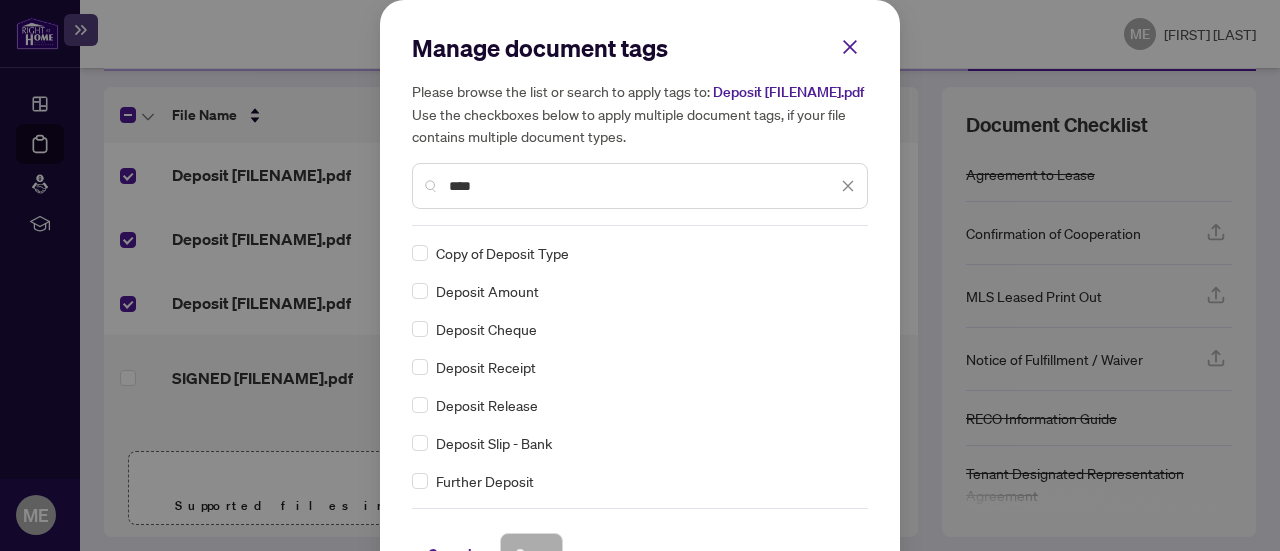 type on "****" 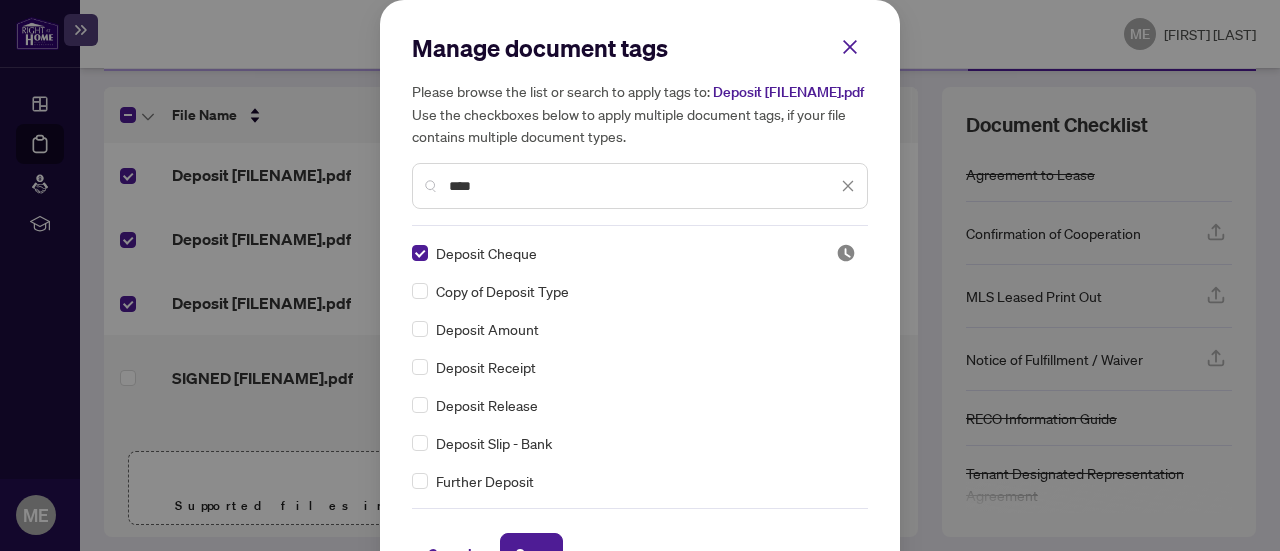 scroll, scrollTop: 114, scrollLeft: 0, axis: vertical 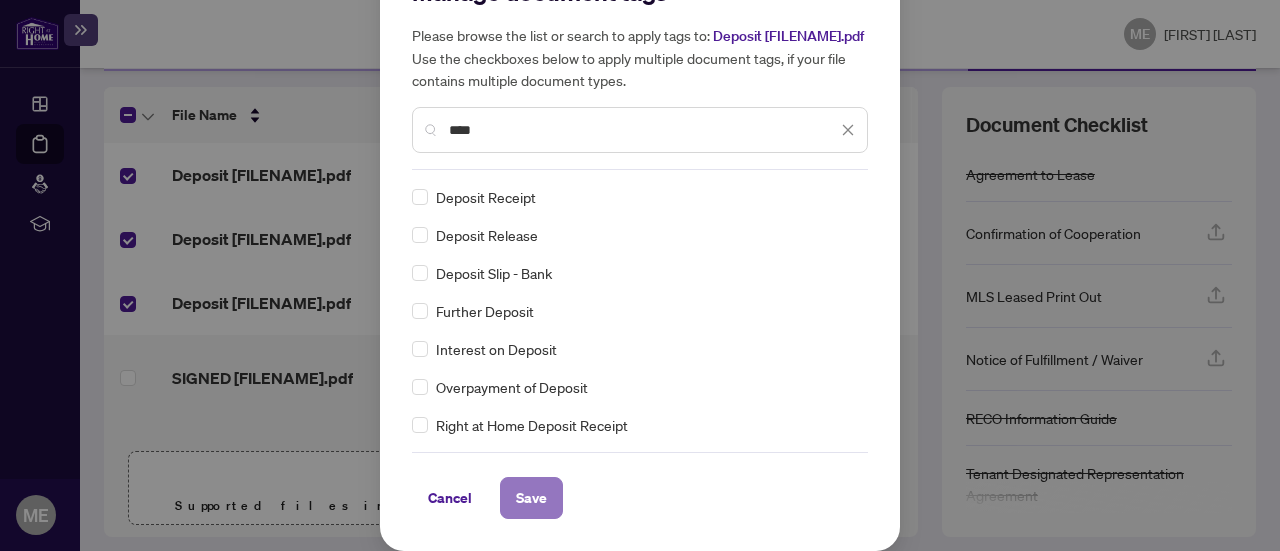 click on "Save" at bounding box center [531, 498] 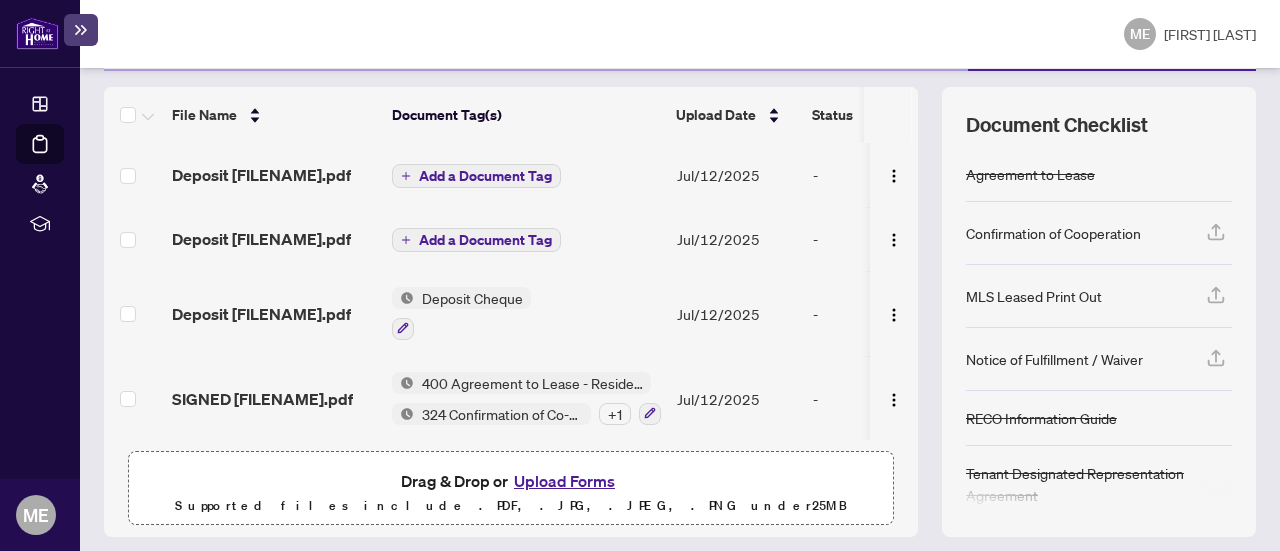 click on "Add a Document Tag" at bounding box center (485, 240) 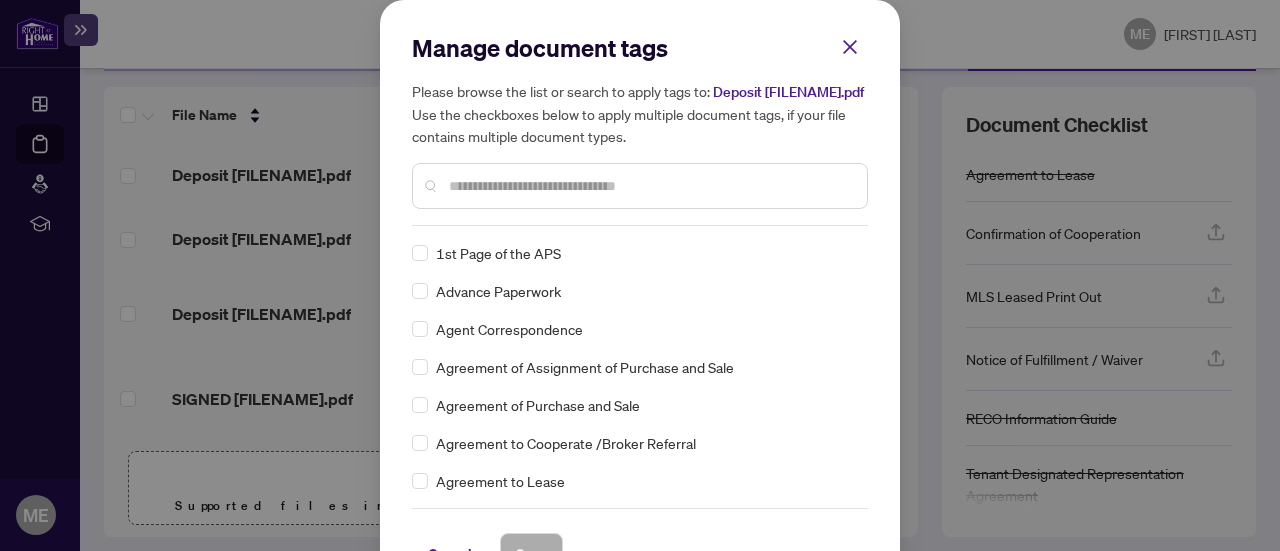 click at bounding box center (650, 186) 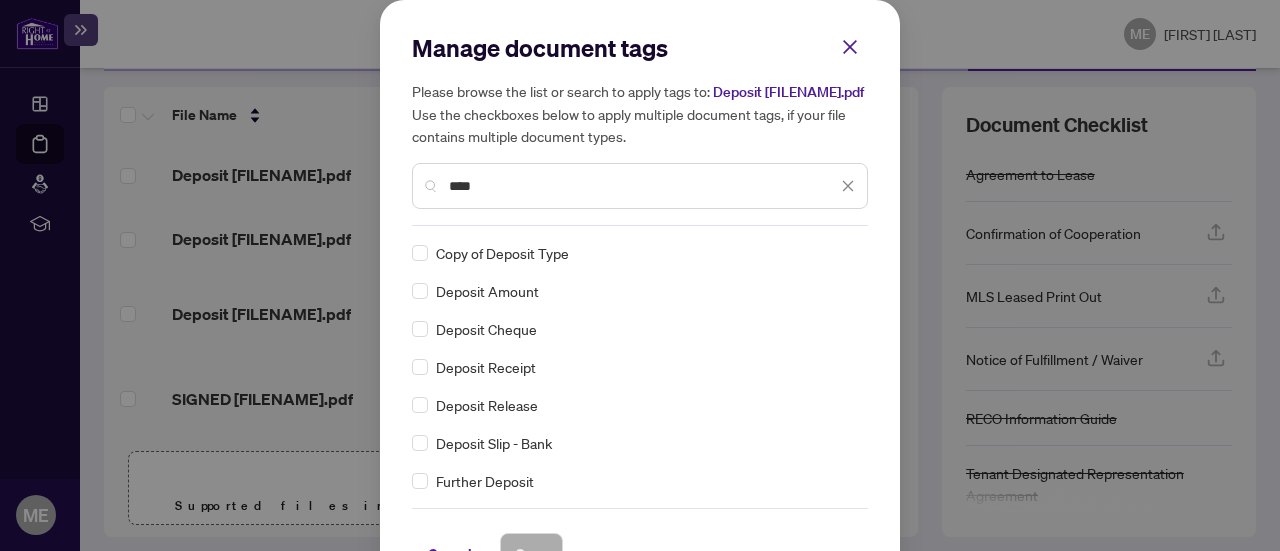 type on "****" 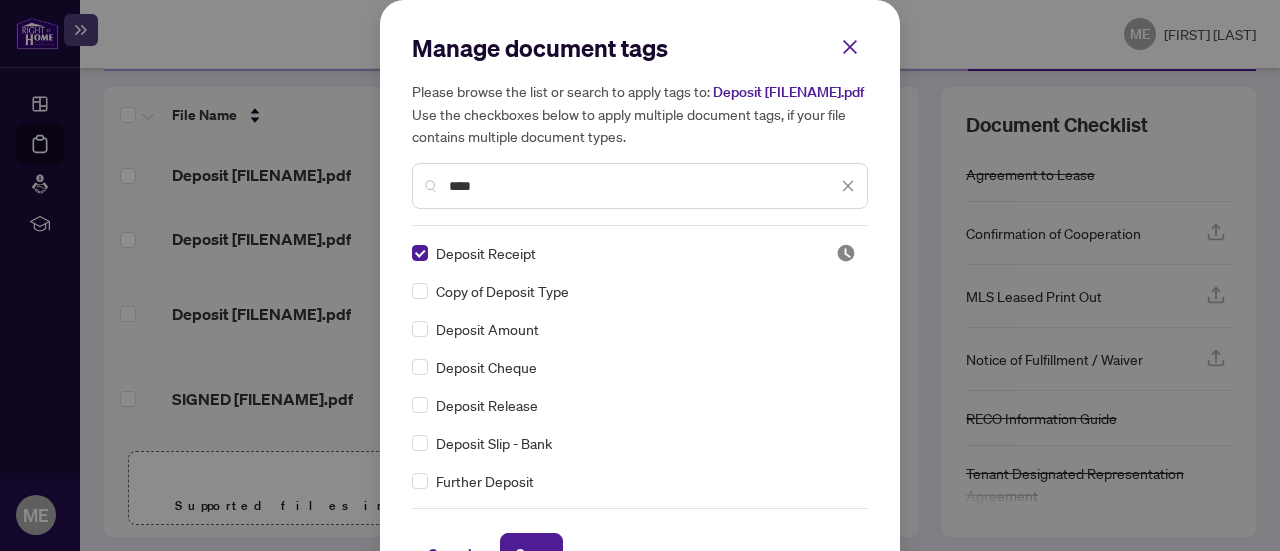 scroll, scrollTop: 114, scrollLeft: 0, axis: vertical 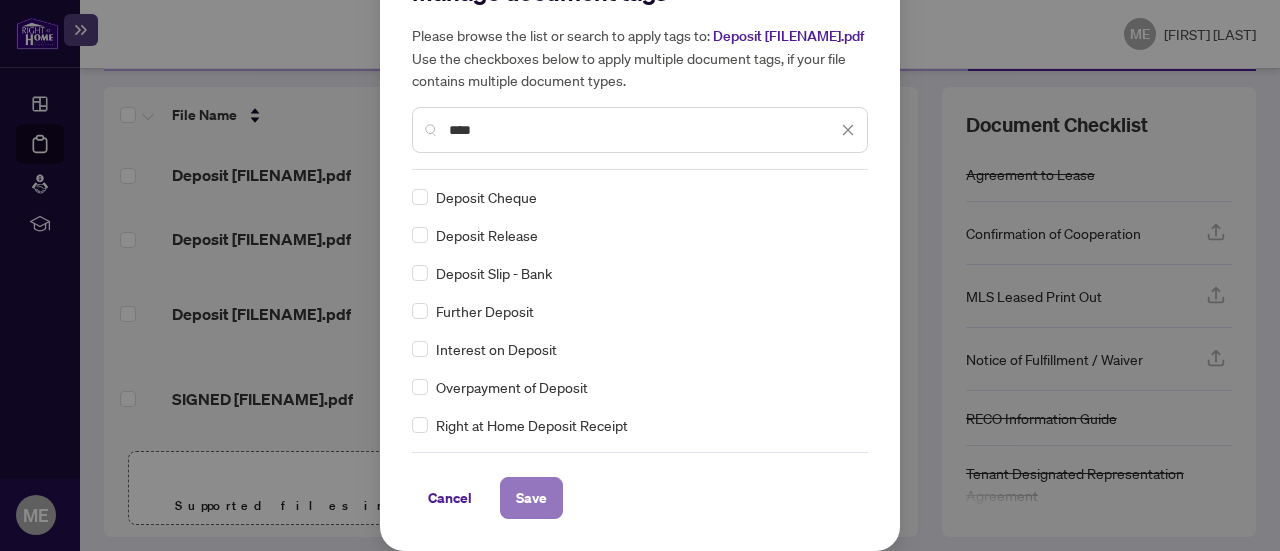 click on "Save" at bounding box center (531, 498) 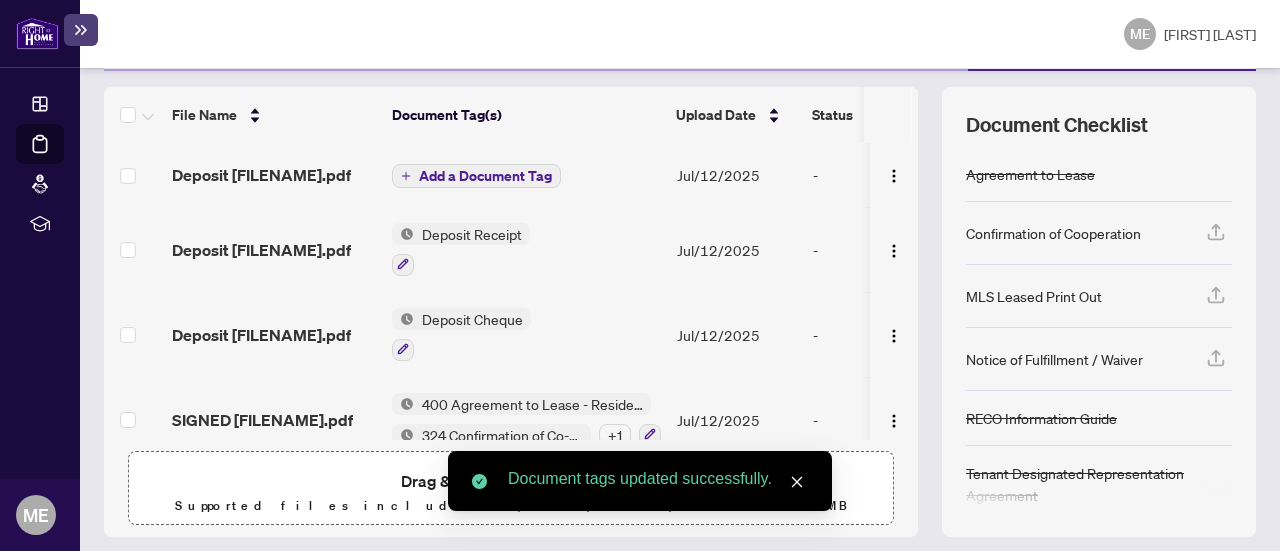 click at bounding box center [134, 175] 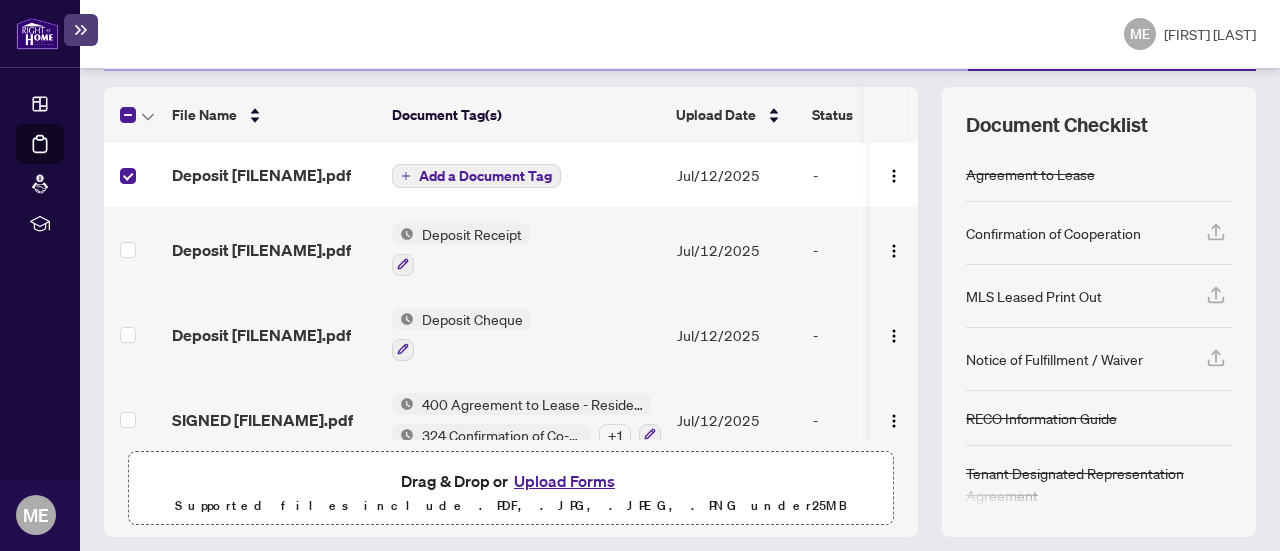 click on "Add a Document Tag" at bounding box center (485, 176) 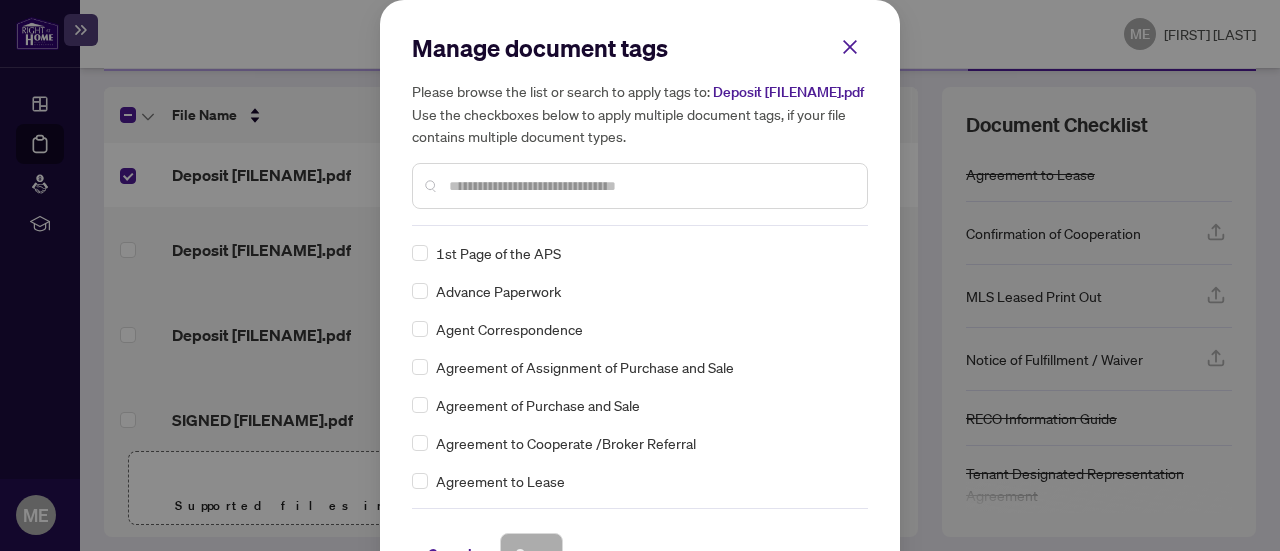 click at bounding box center [650, 186] 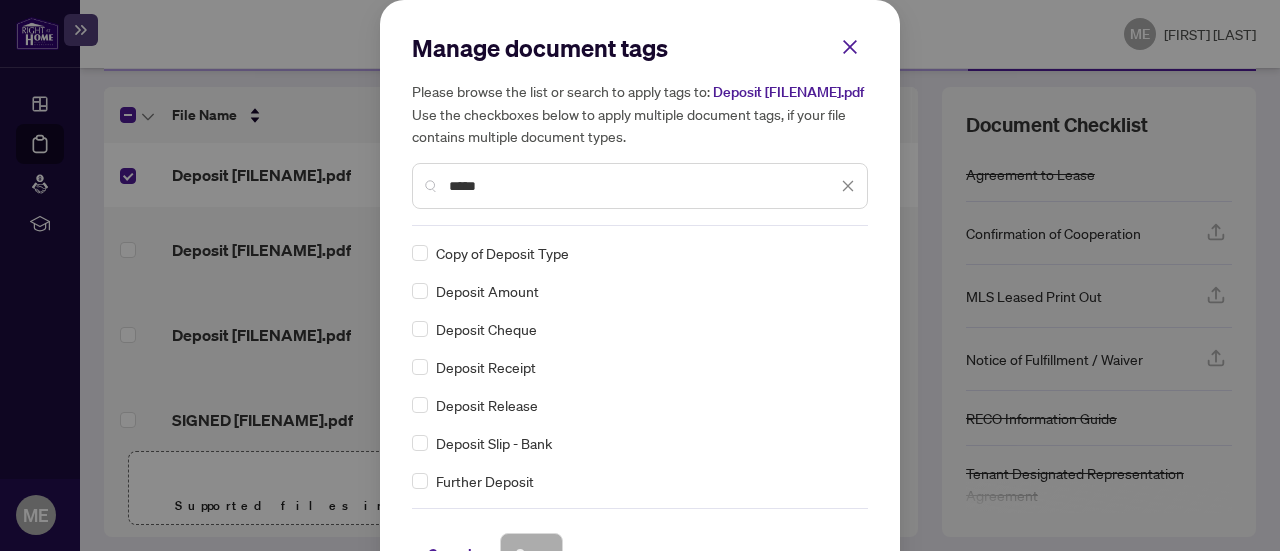 type on "*****" 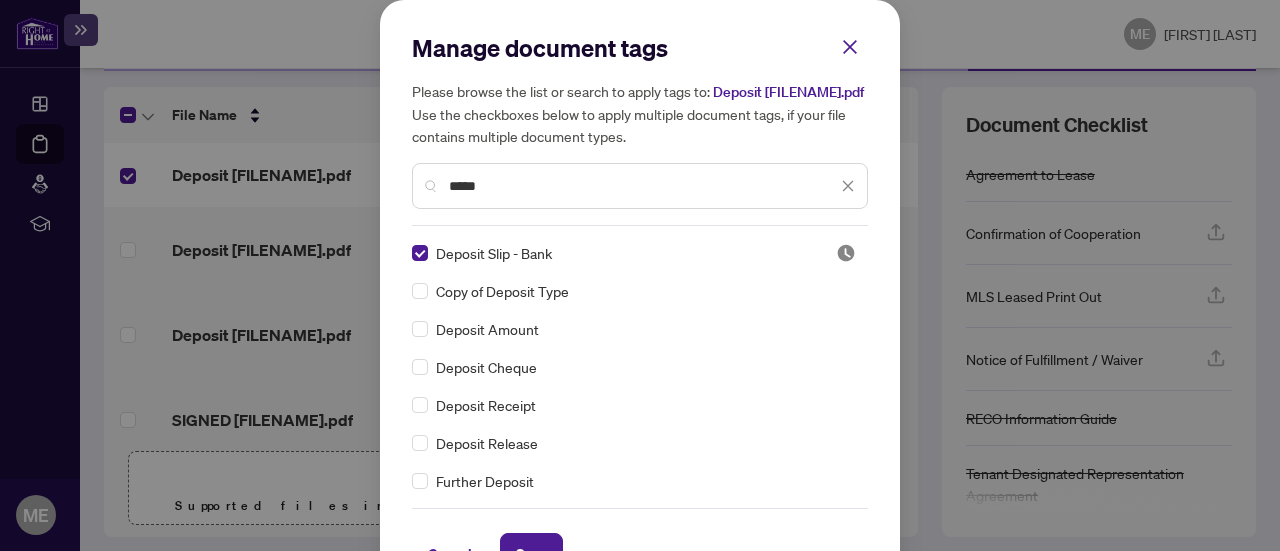 scroll, scrollTop: 114, scrollLeft: 0, axis: vertical 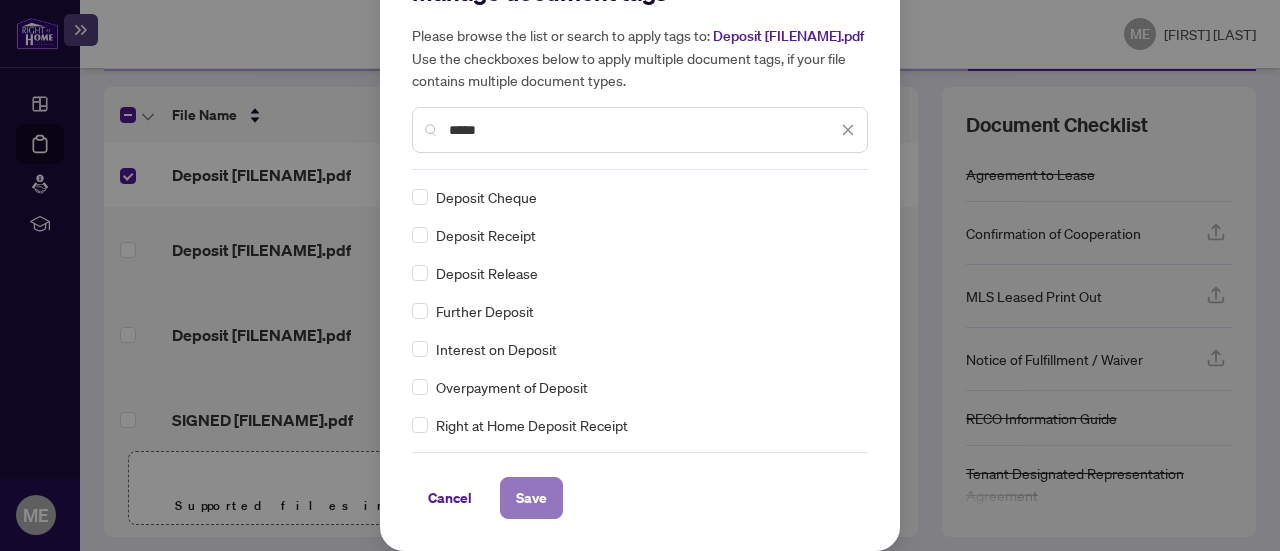 click on "Save" at bounding box center (531, 498) 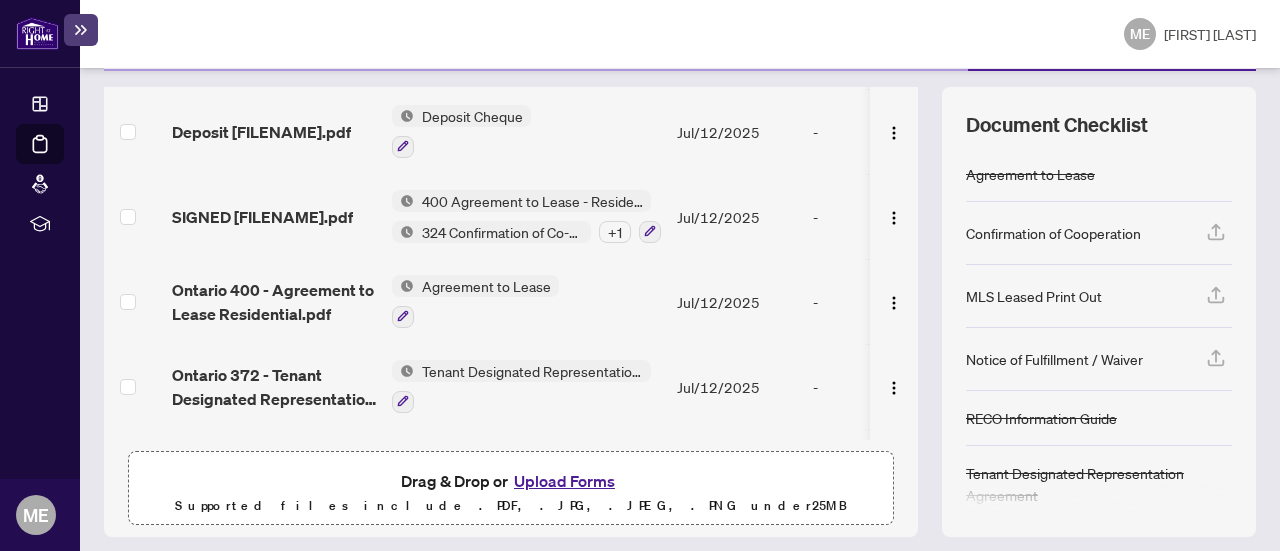 scroll, scrollTop: 0, scrollLeft: 0, axis: both 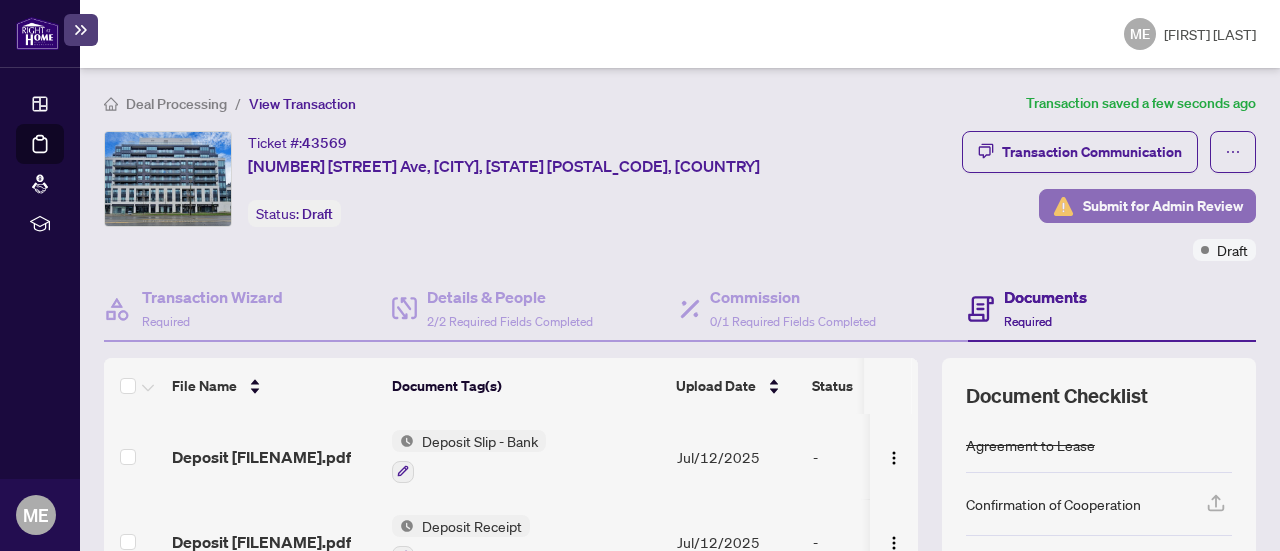 click on "Submit for Admin Review" at bounding box center [1163, 206] 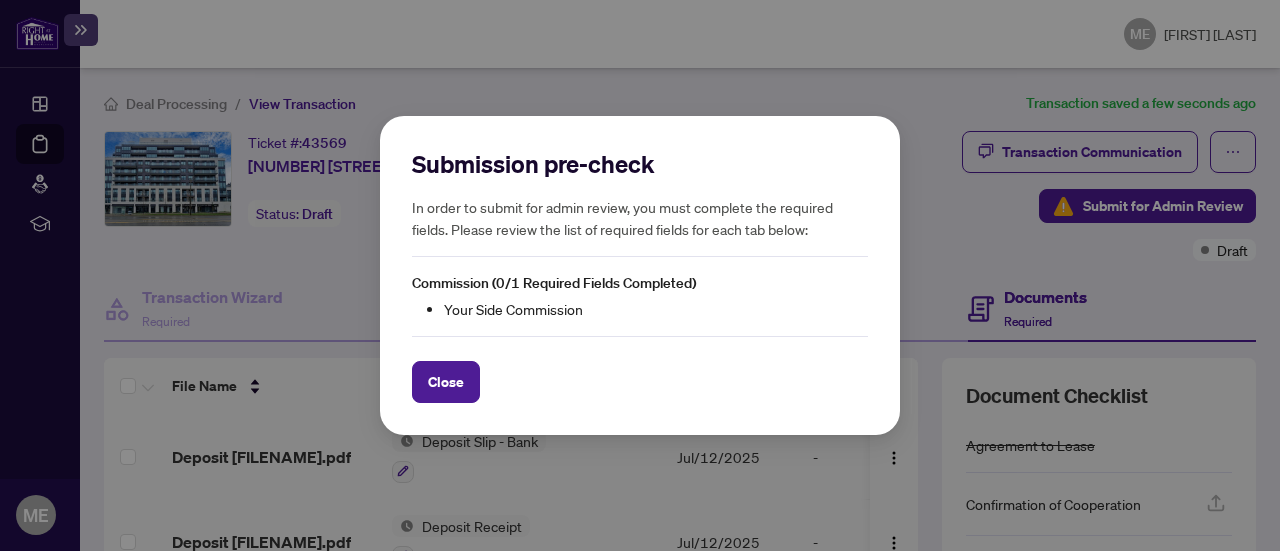 click on "Your Side Commission" at bounding box center [656, 309] 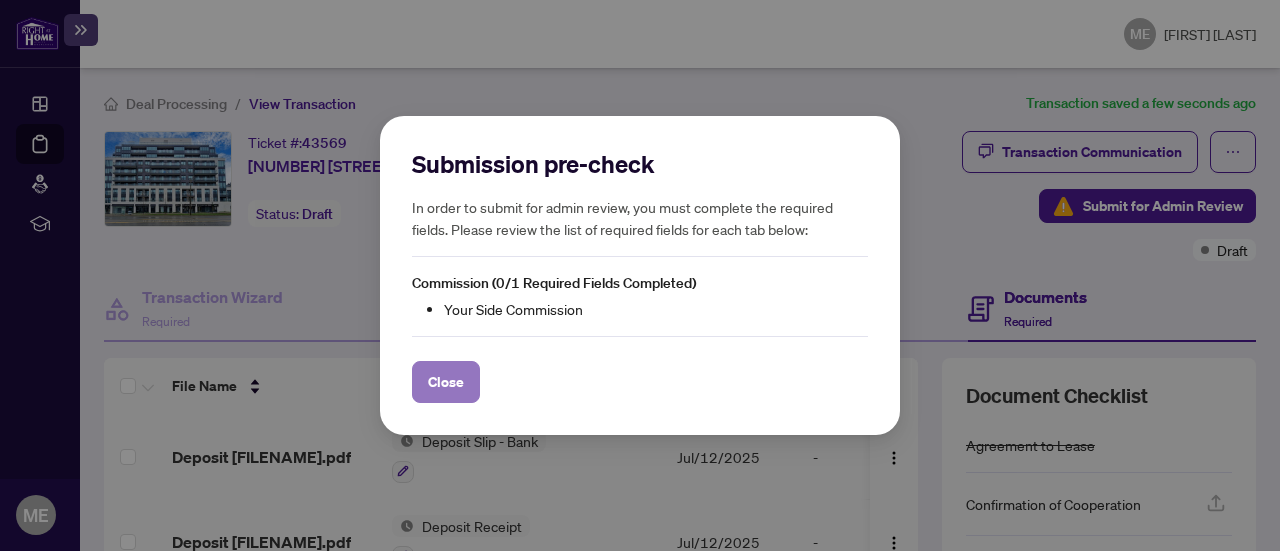 click on "Close" at bounding box center (446, 382) 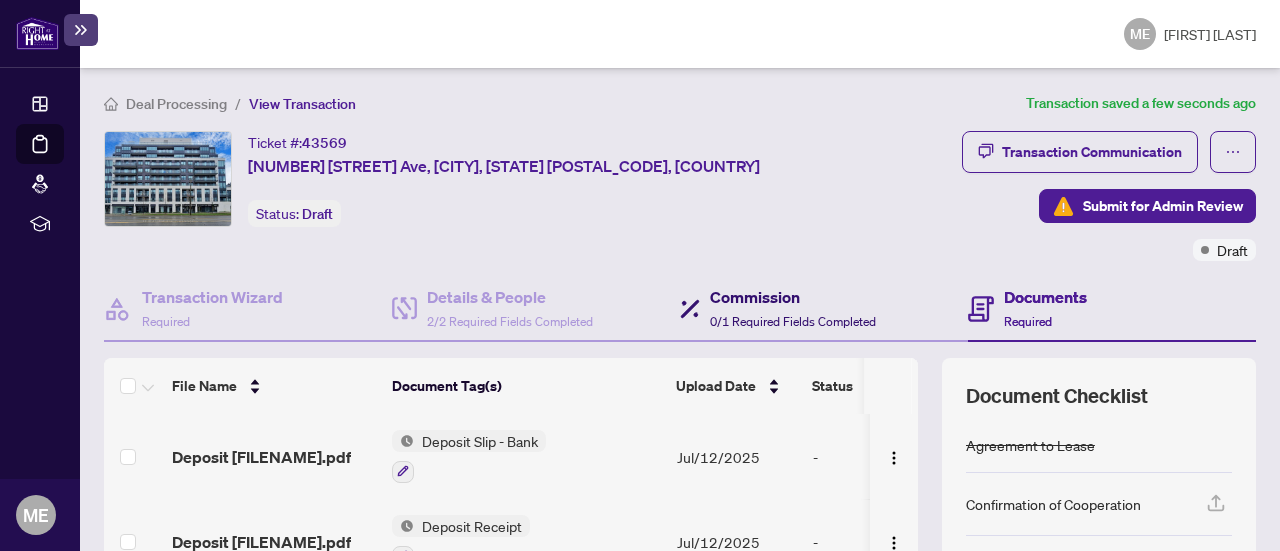 click on "0/1 Required Fields Completed" at bounding box center (793, 321) 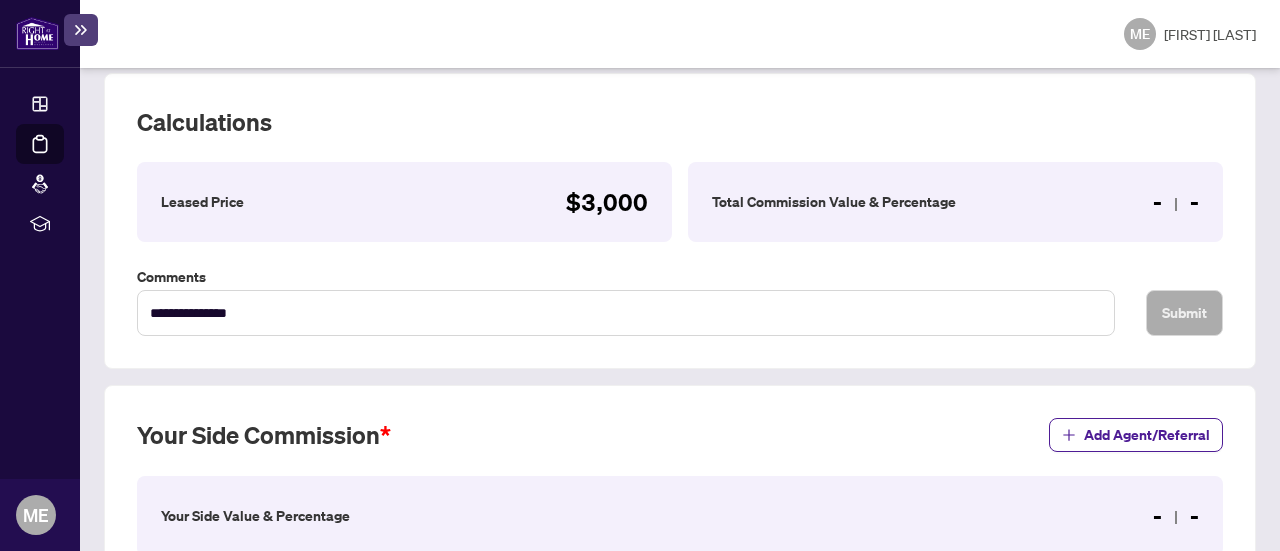 scroll, scrollTop: 284, scrollLeft: 0, axis: vertical 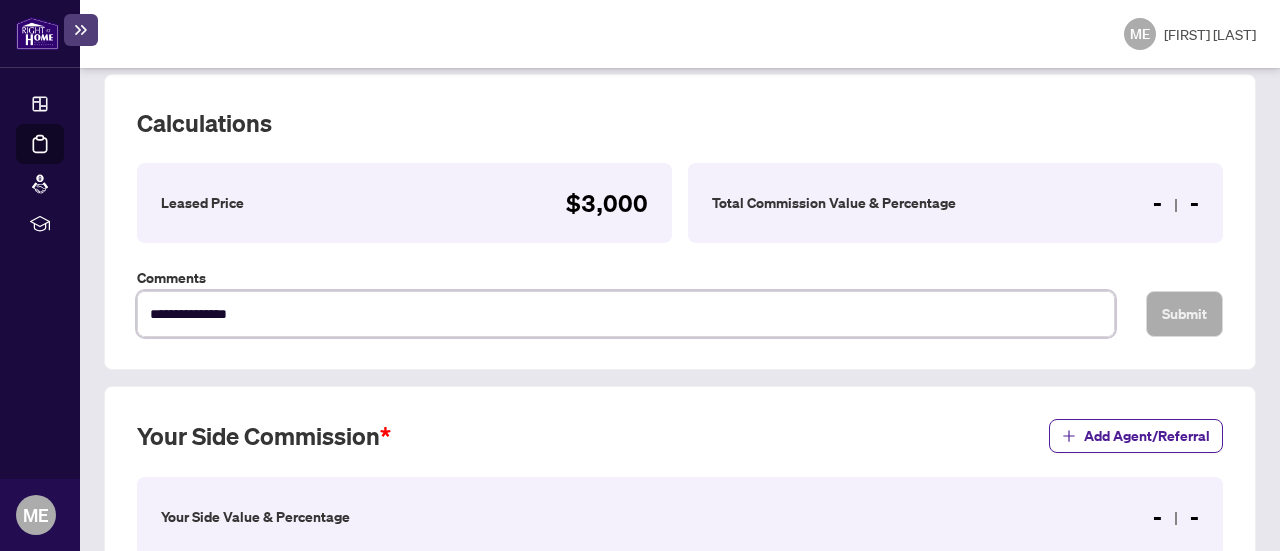 click on "**********" at bounding box center (626, 313) 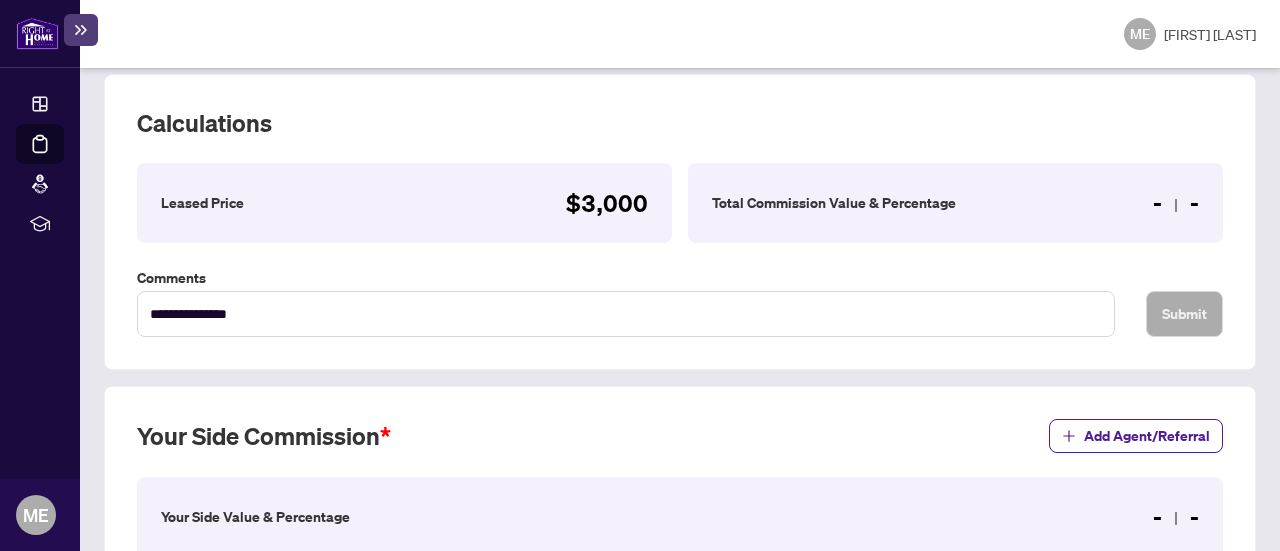 click on "Total Commission Value & Percentage" at bounding box center (834, 203) 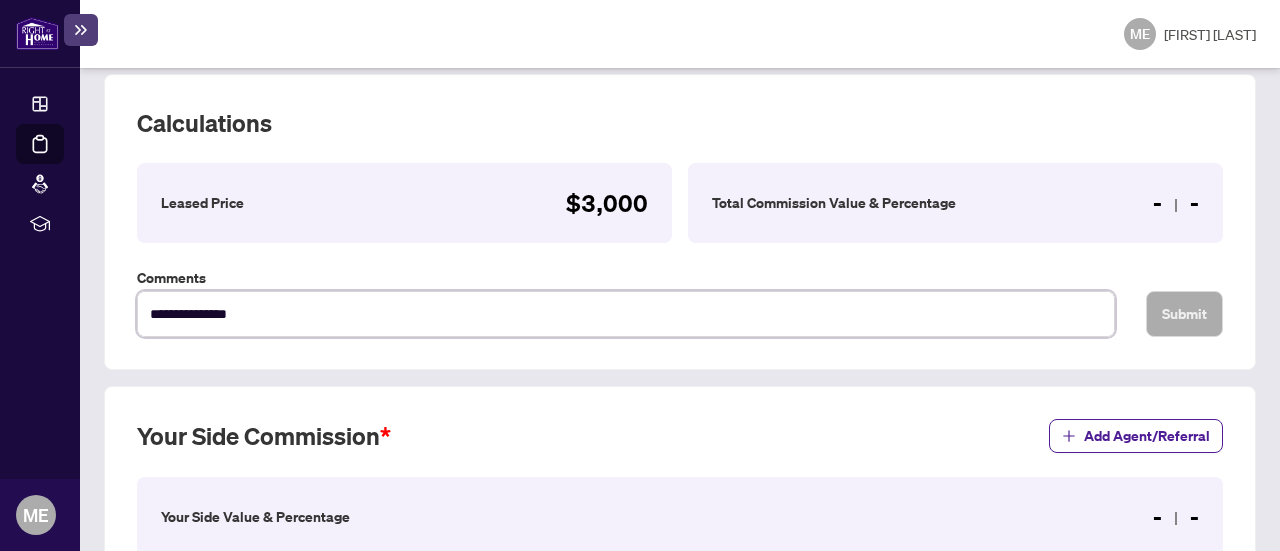 click on "**********" at bounding box center (626, 313) 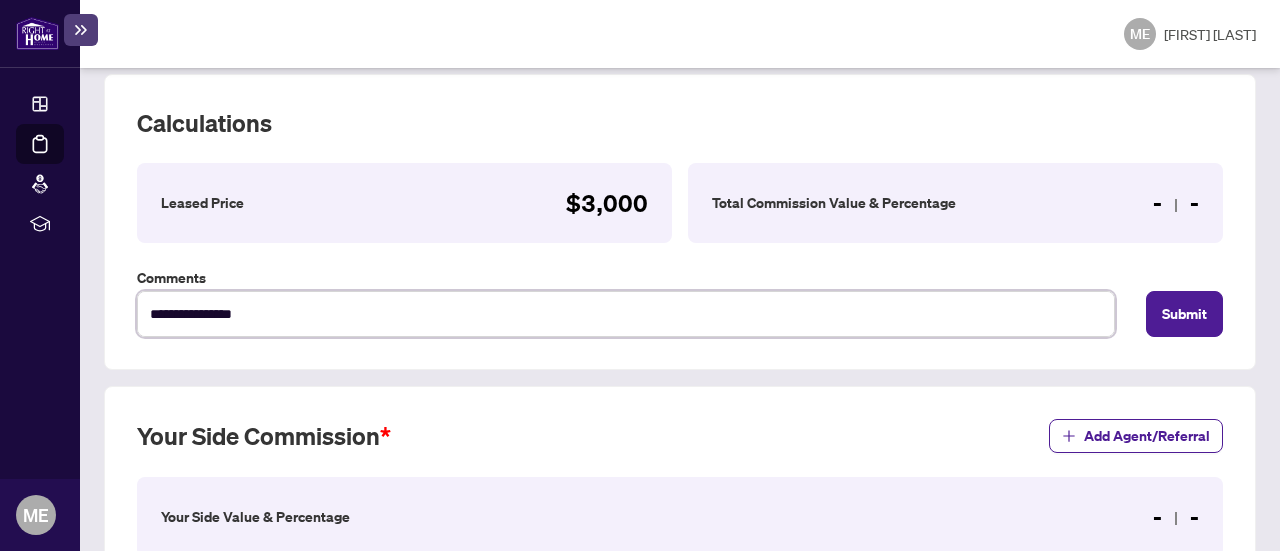 type on "**********" 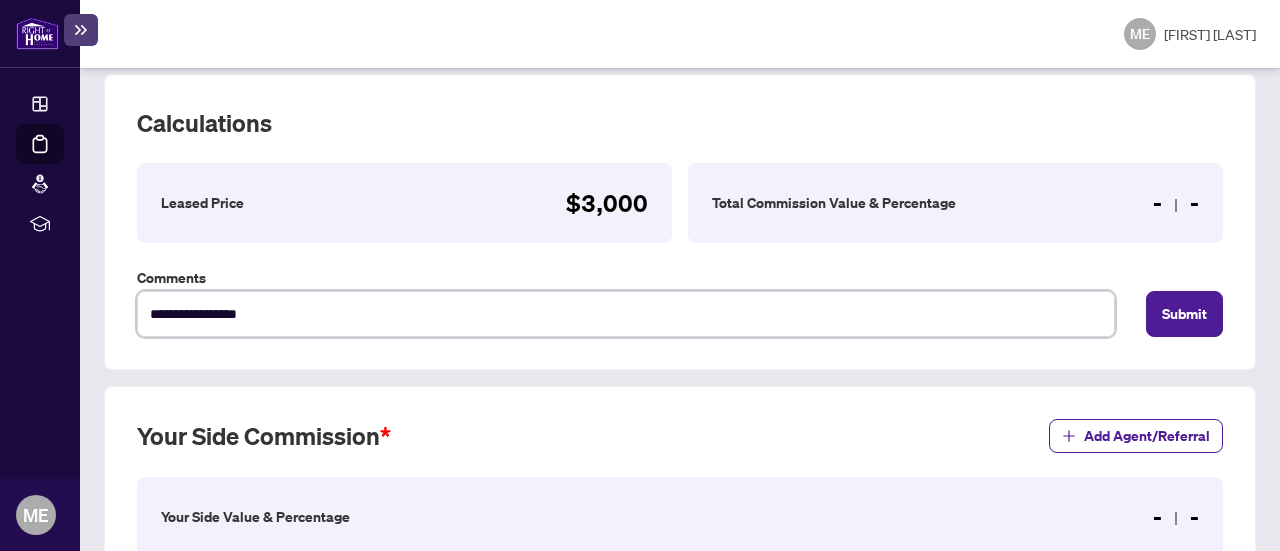 type on "**********" 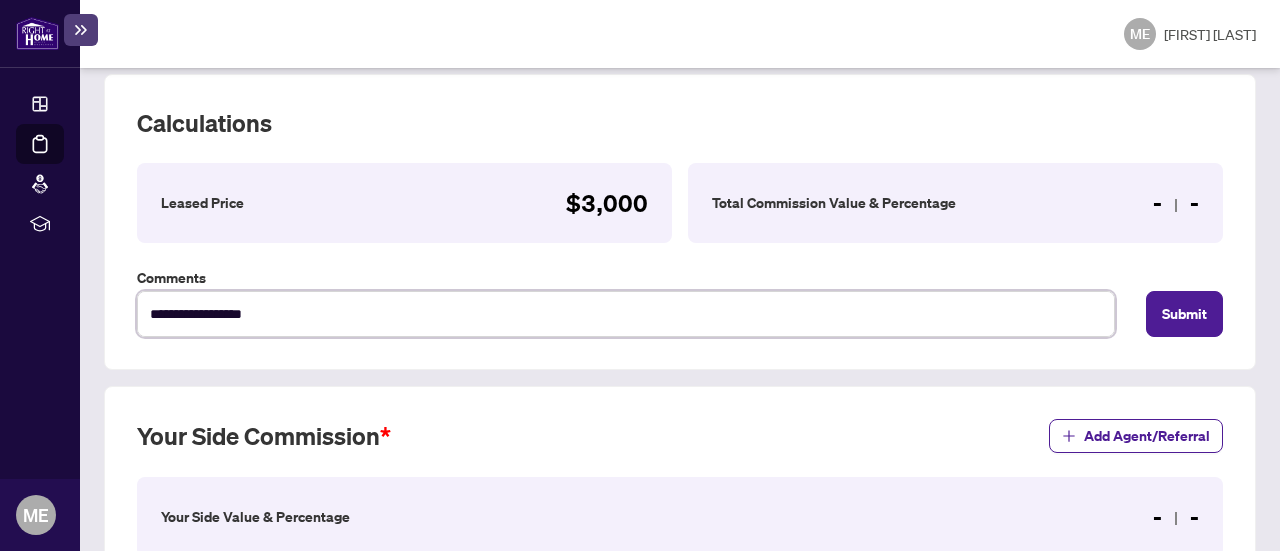 type on "**********" 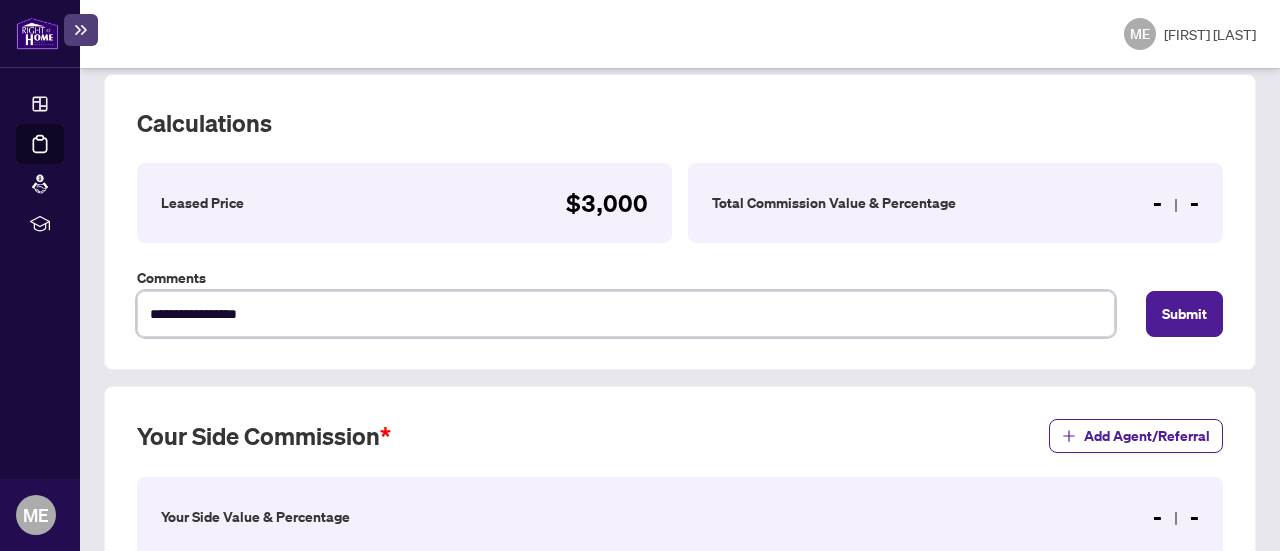 type on "**********" 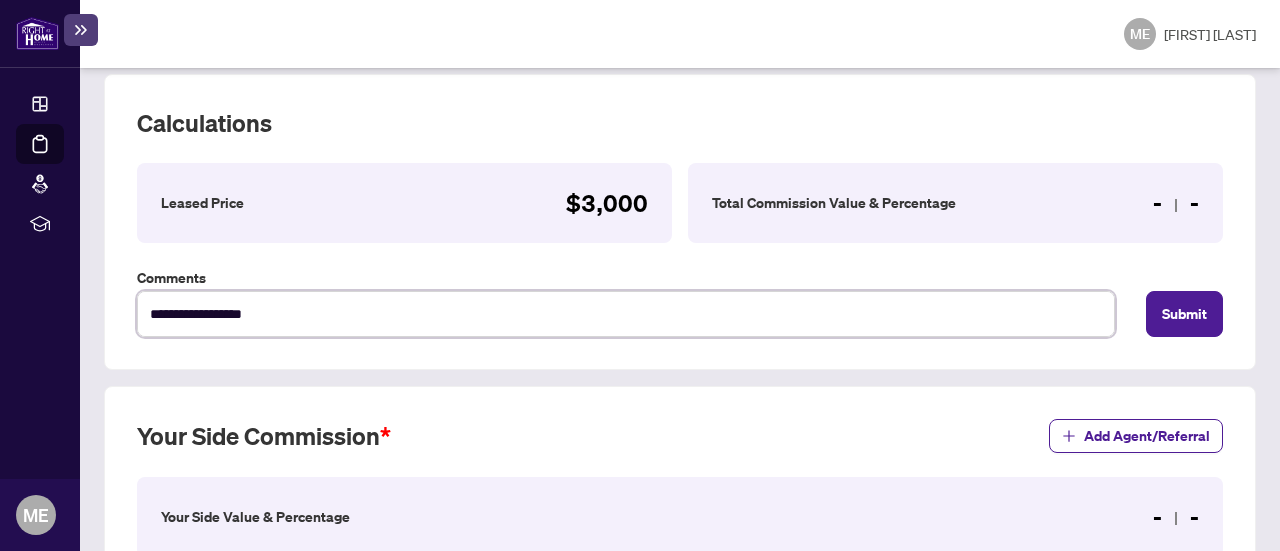 type on "**********" 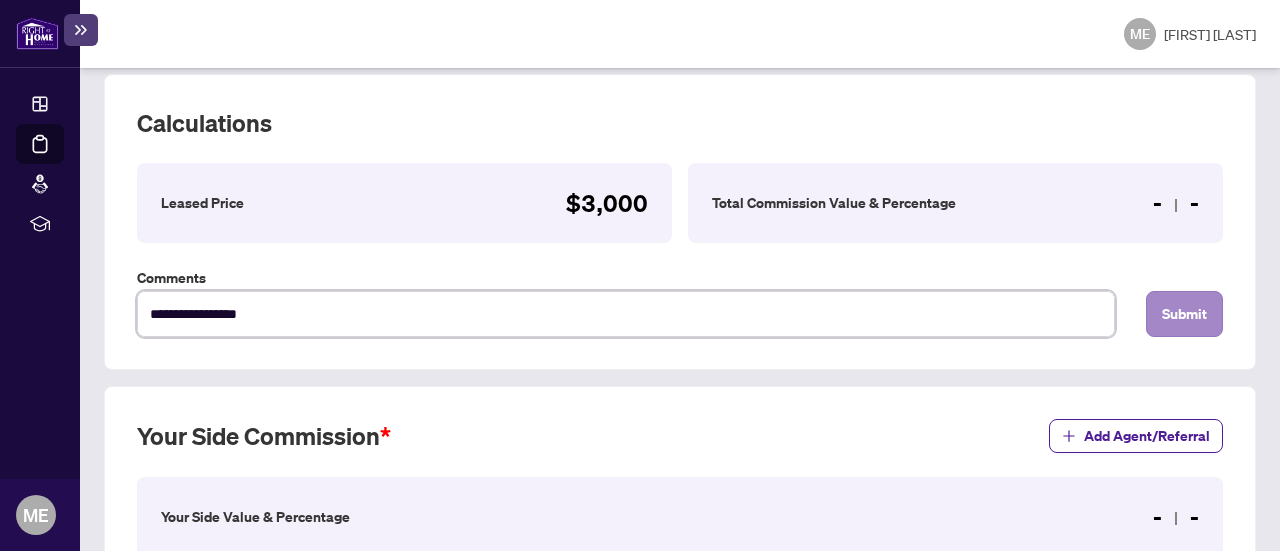 type on "**********" 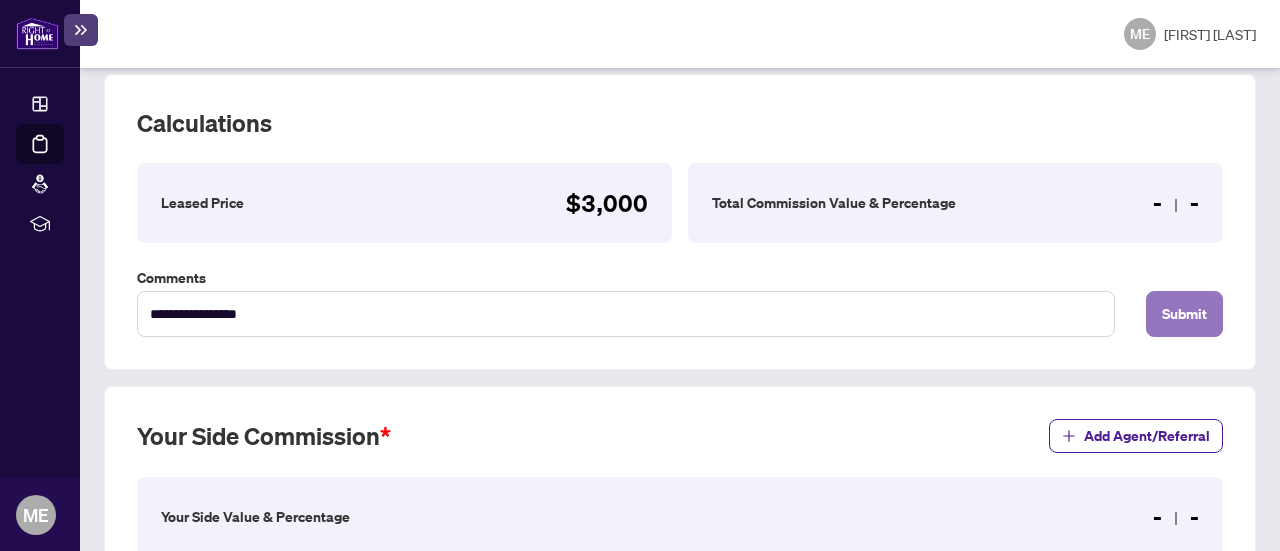 click on "Submit" at bounding box center [1184, 314] 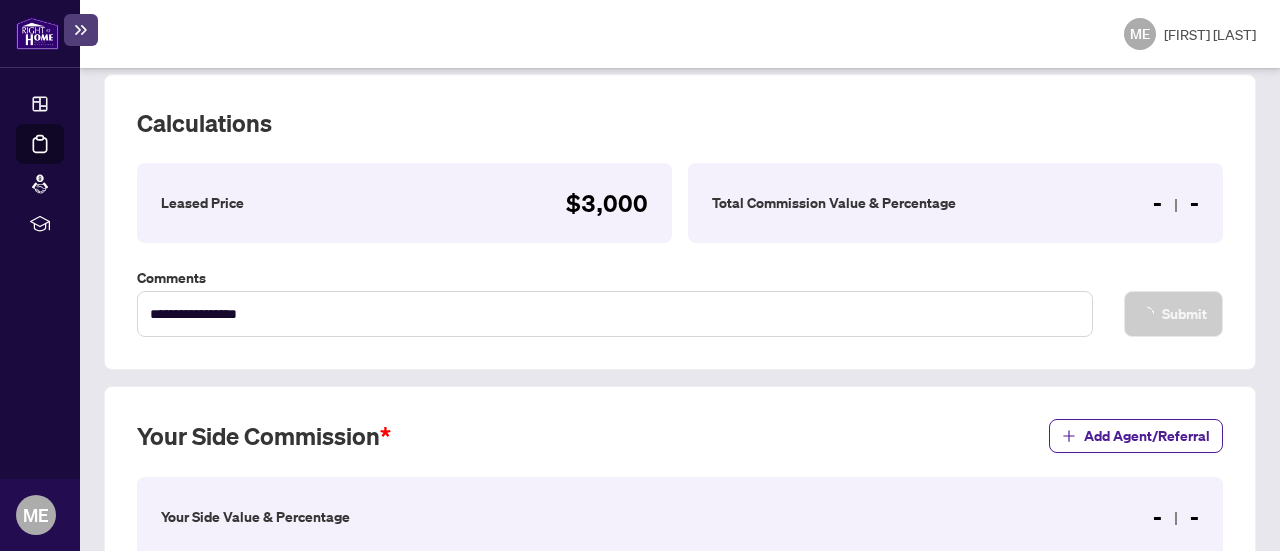 type on "**********" 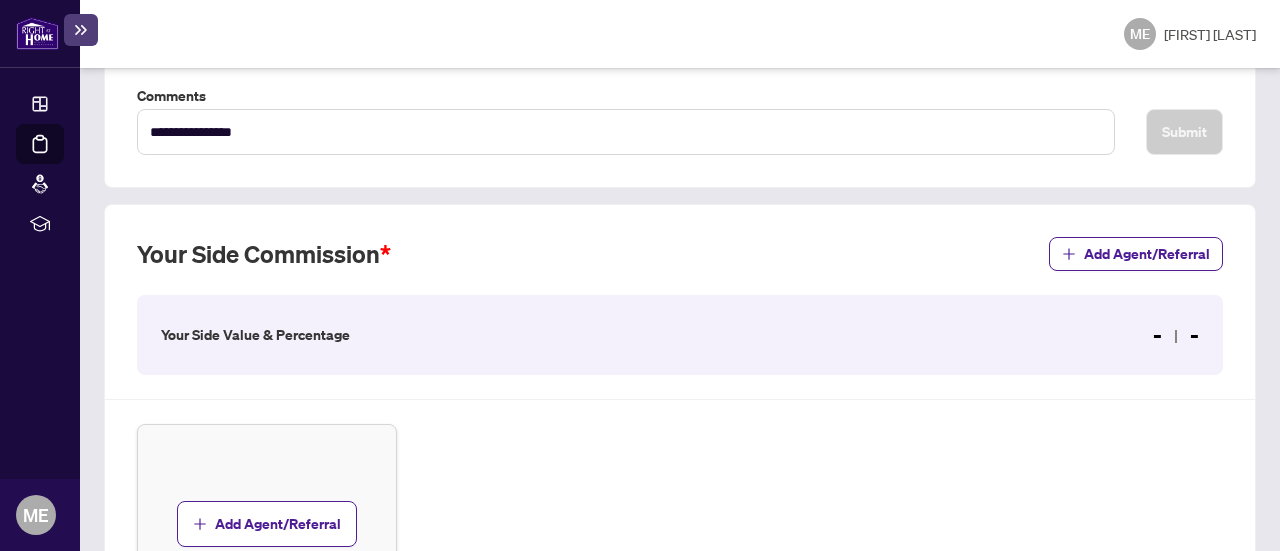 scroll, scrollTop: 647, scrollLeft: 0, axis: vertical 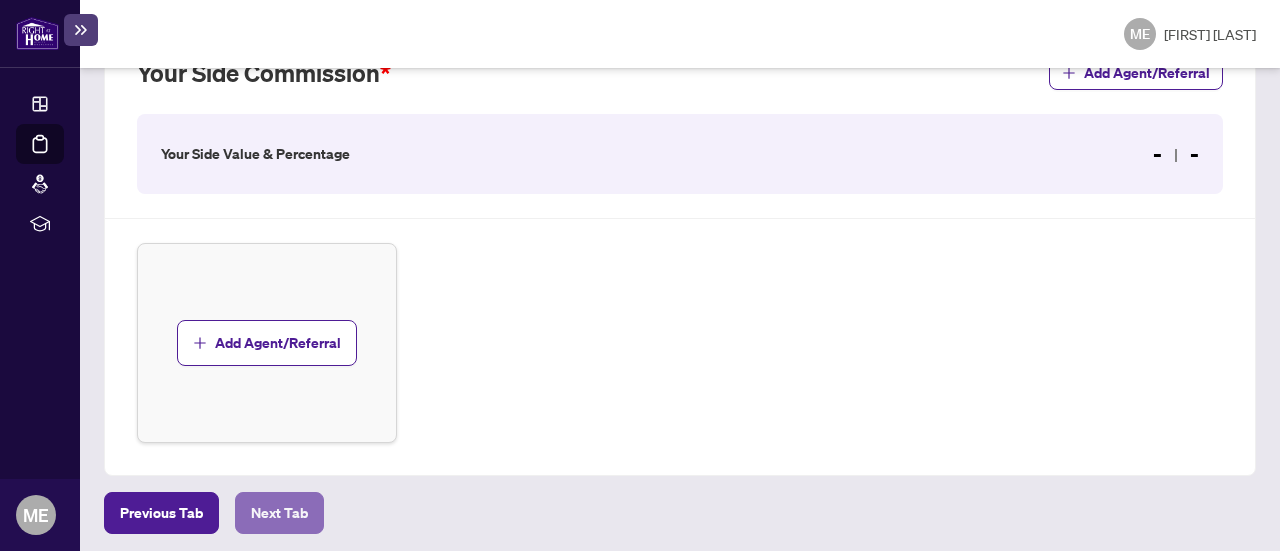 click on "Next Tab" at bounding box center [279, 513] 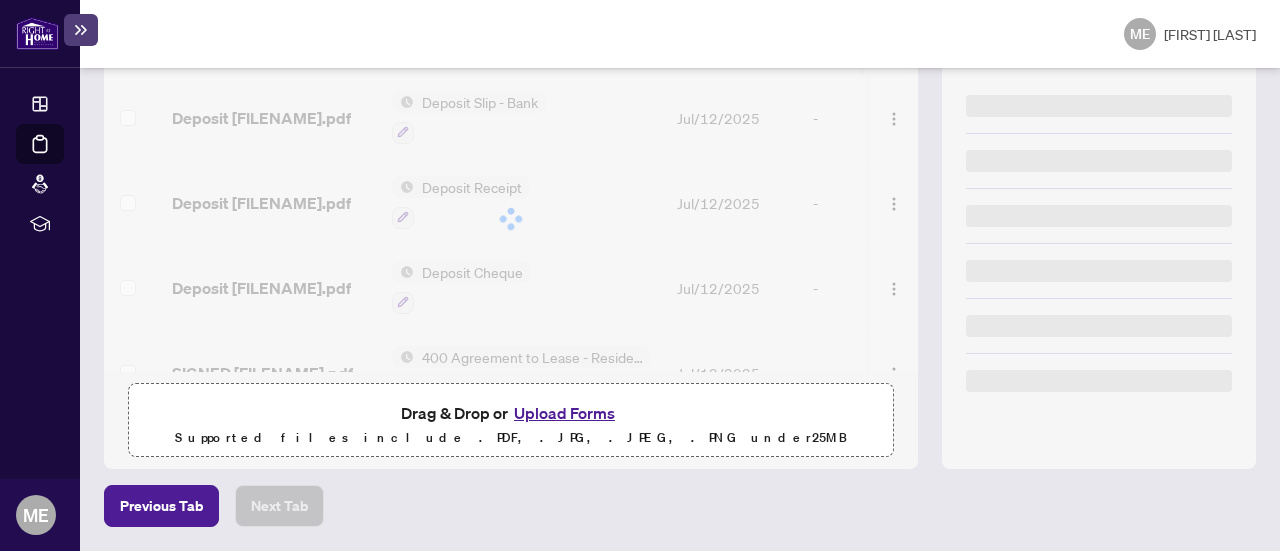 scroll, scrollTop: 0, scrollLeft: 0, axis: both 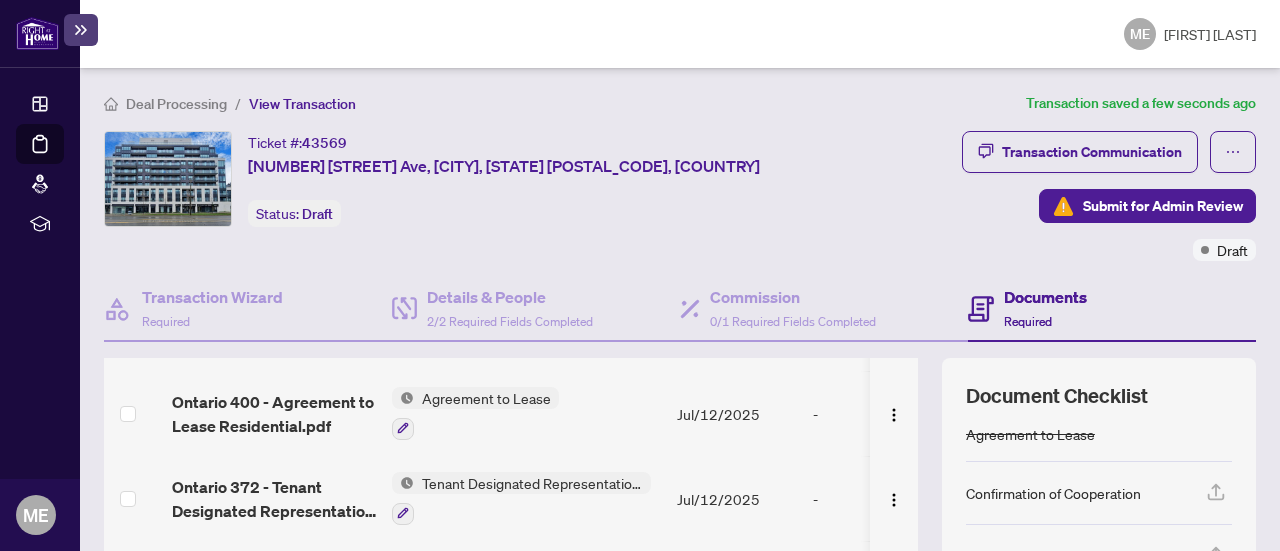 click 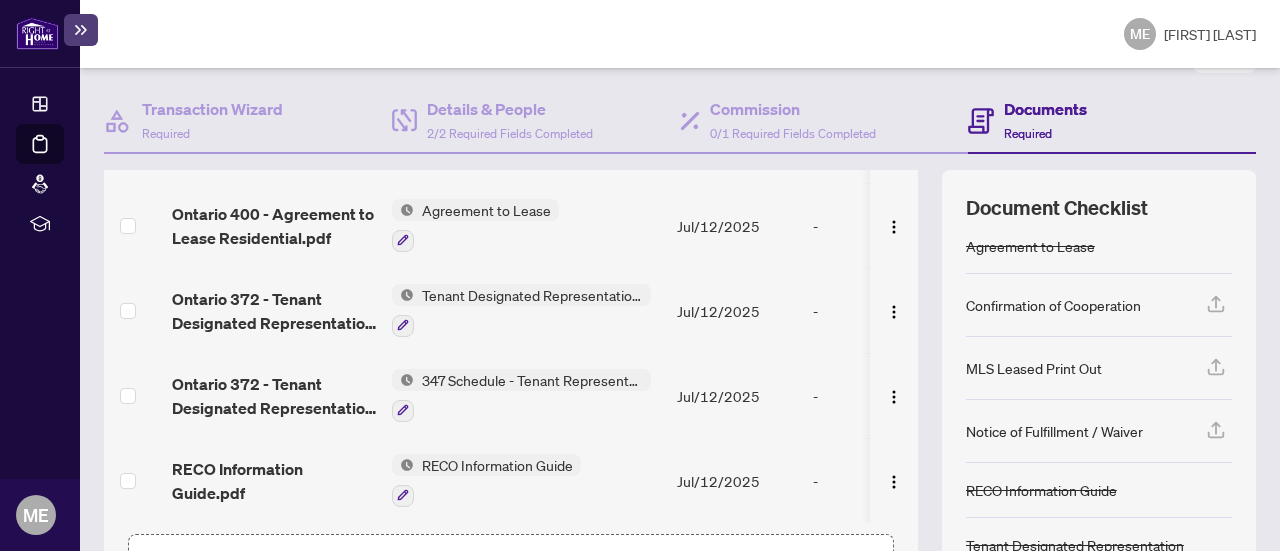 scroll, scrollTop: 182, scrollLeft: 0, axis: vertical 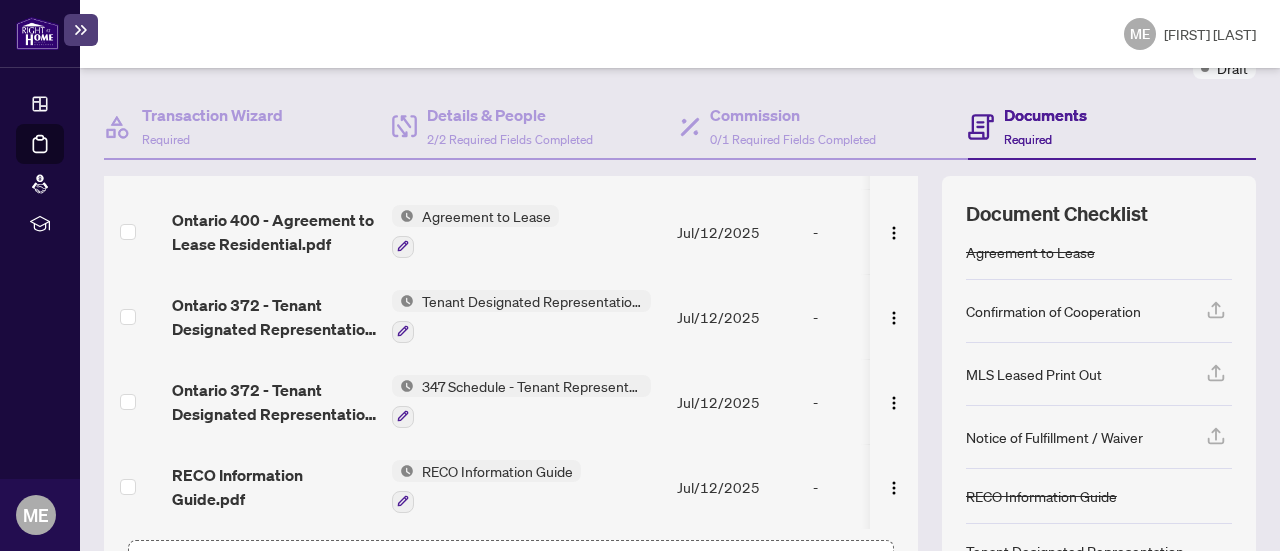 click 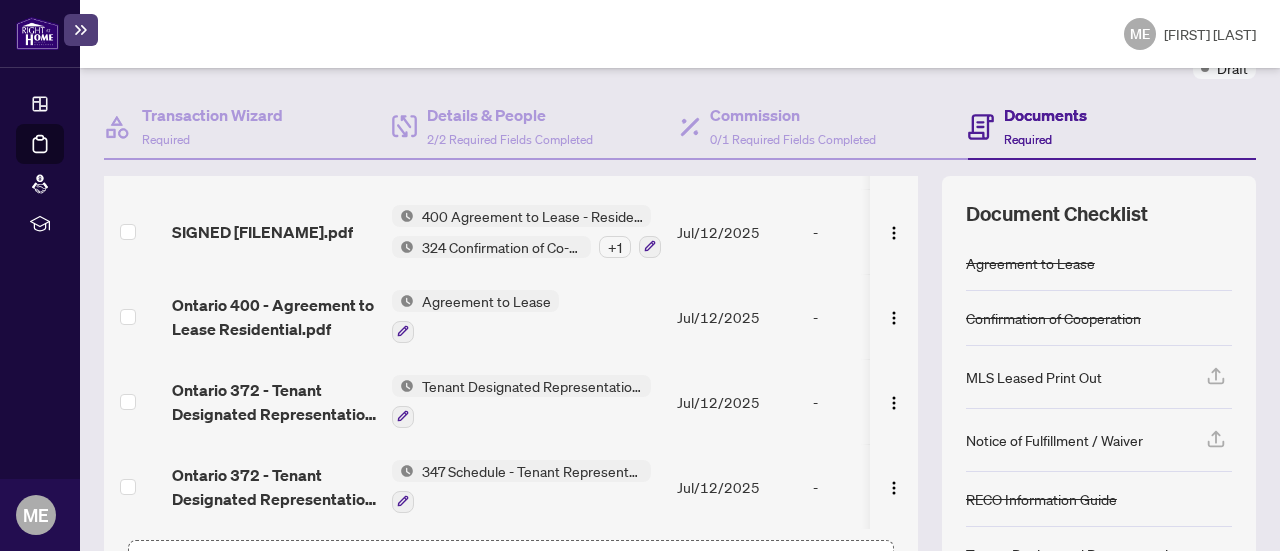 scroll, scrollTop: 4, scrollLeft: 0, axis: vertical 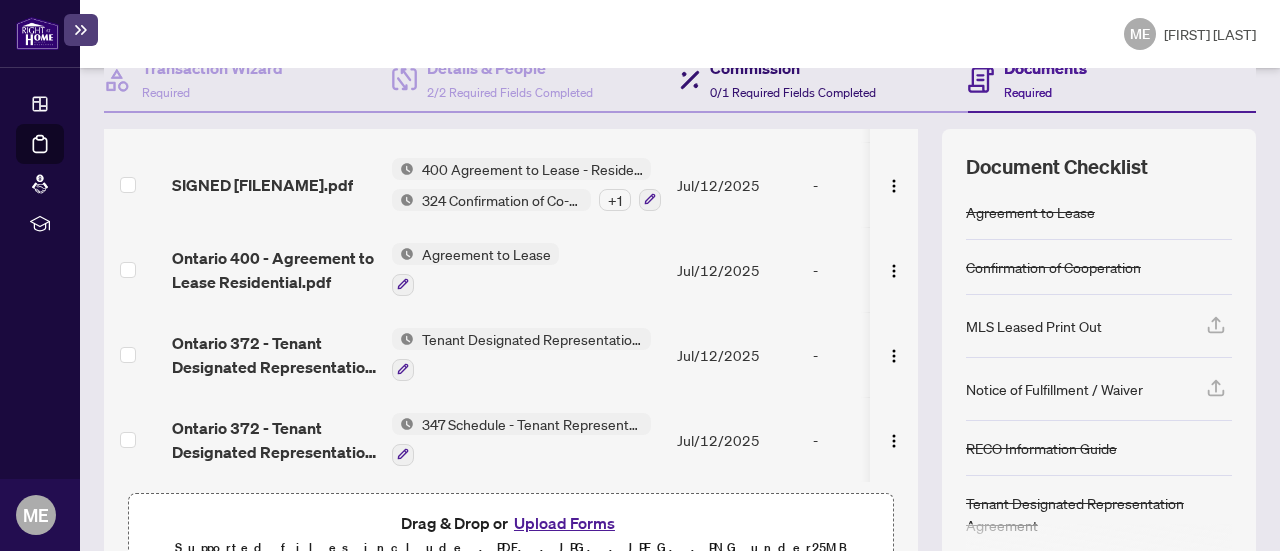 click on "0/1 Required Fields Completed" at bounding box center (793, 92) 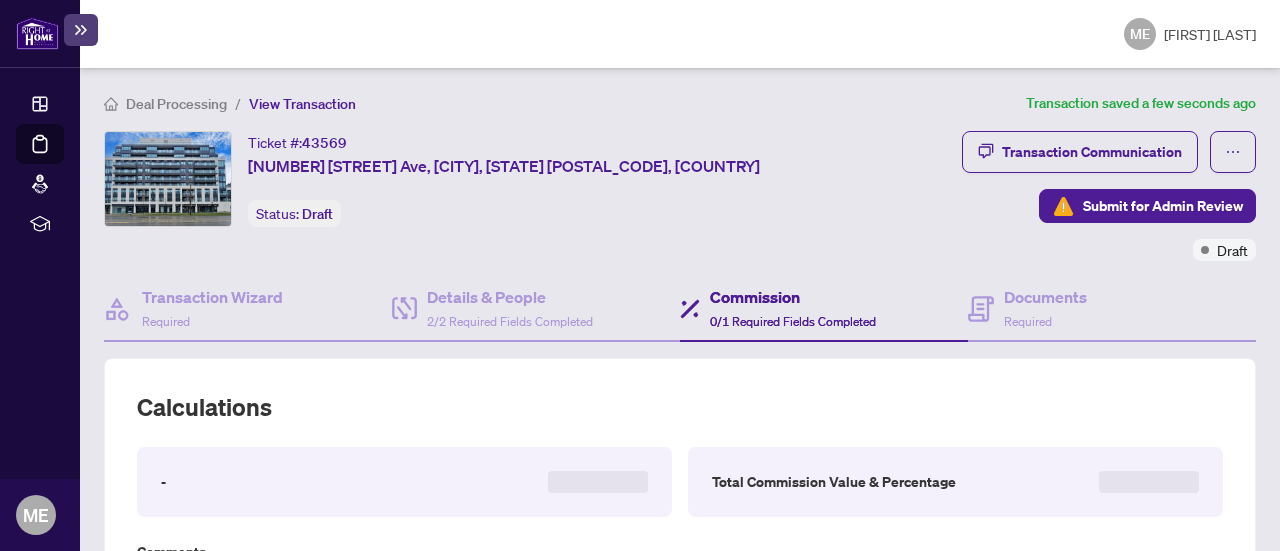 type on "**********" 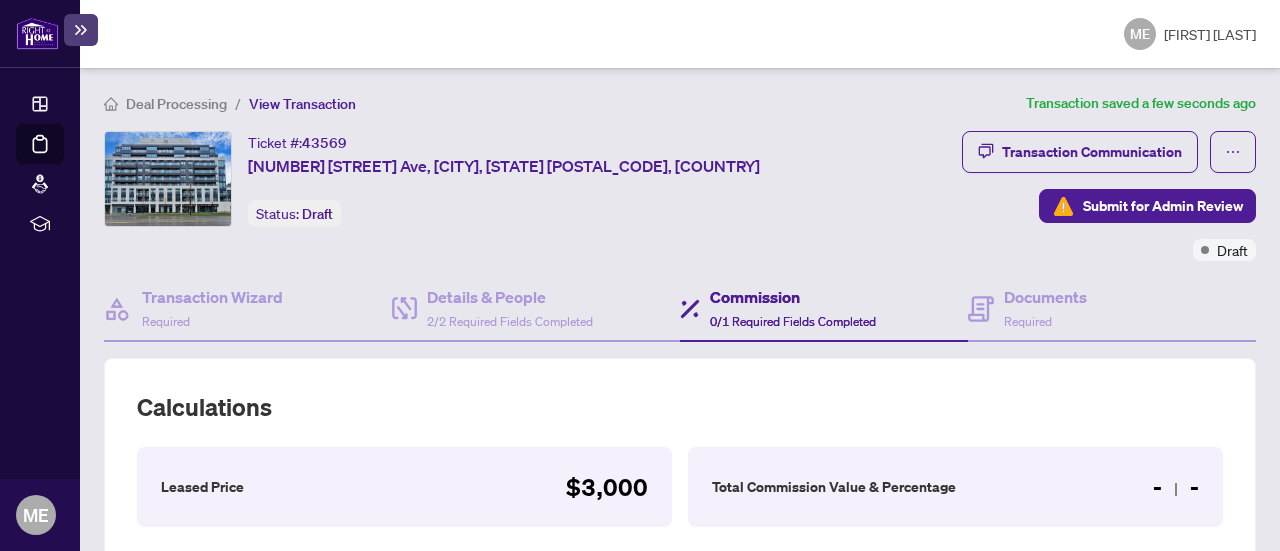 click on "Transaction Communication Submit for Admin Review Draft" at bounding box center (1060, 196) 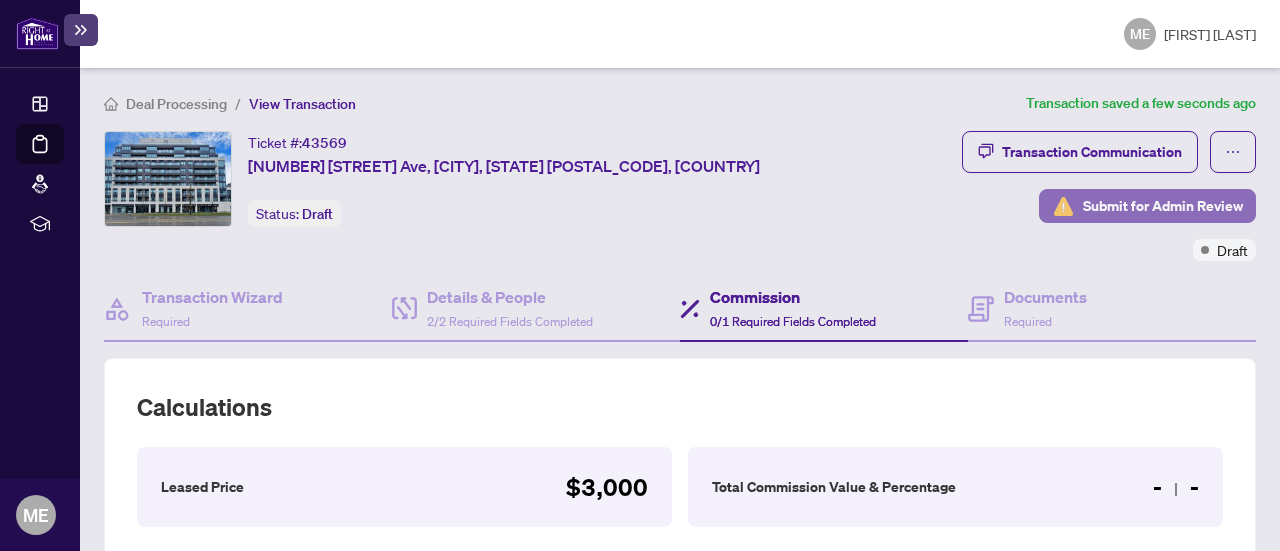 click on "Submit for Admin Review" at bounding box center (1163, 206) 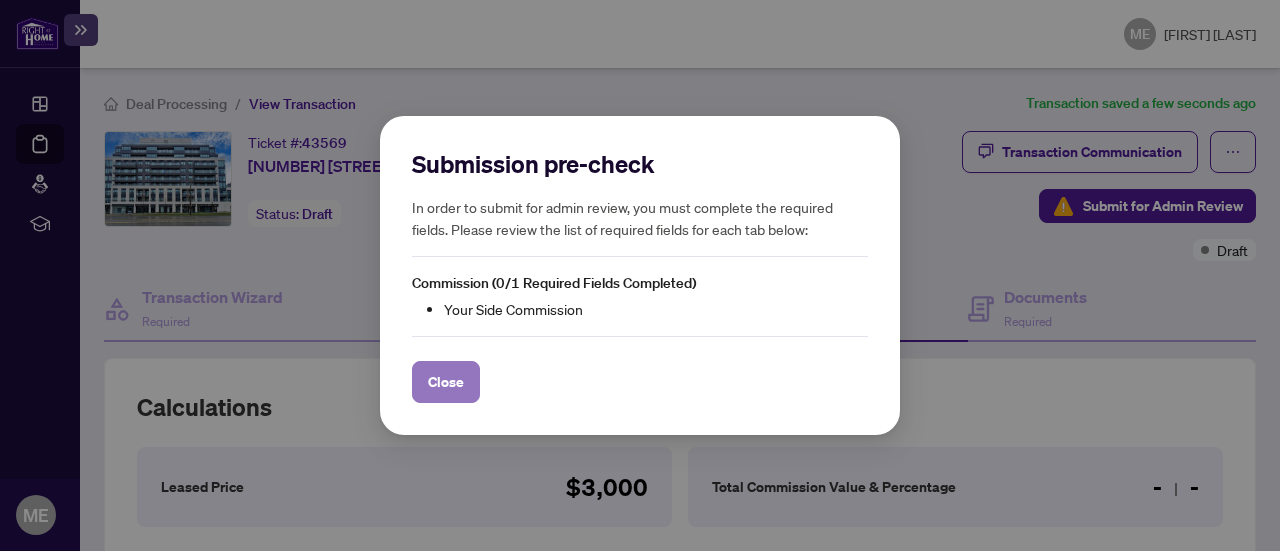 click on "Close" at bounding box center (446, 382) 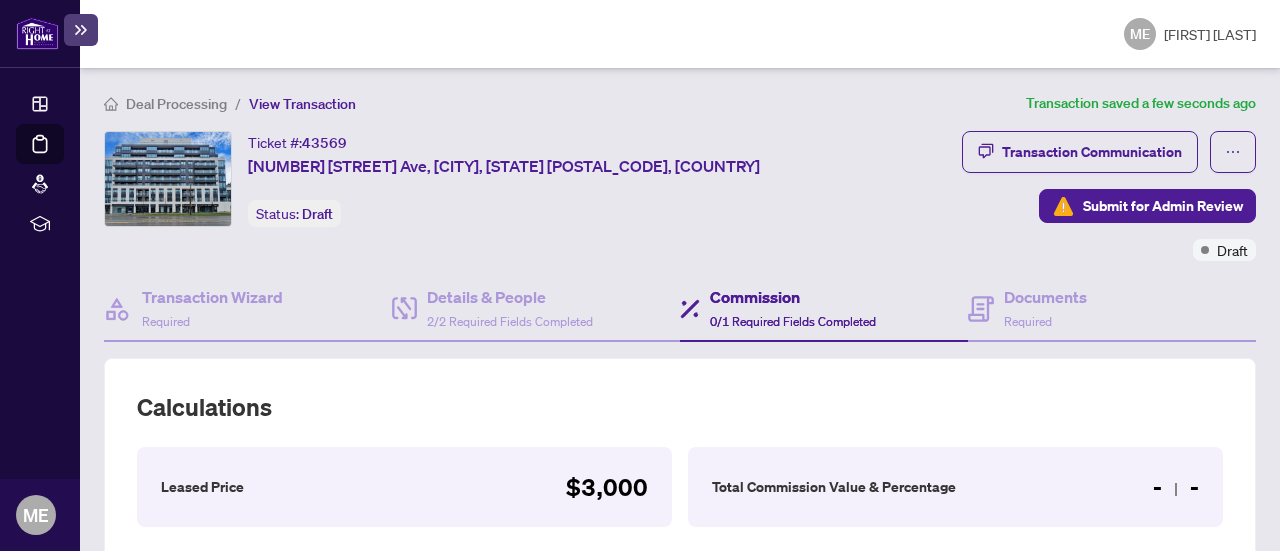 click on "Commission 0/1 Required Fields Completed" at bounding box center (793, 308) 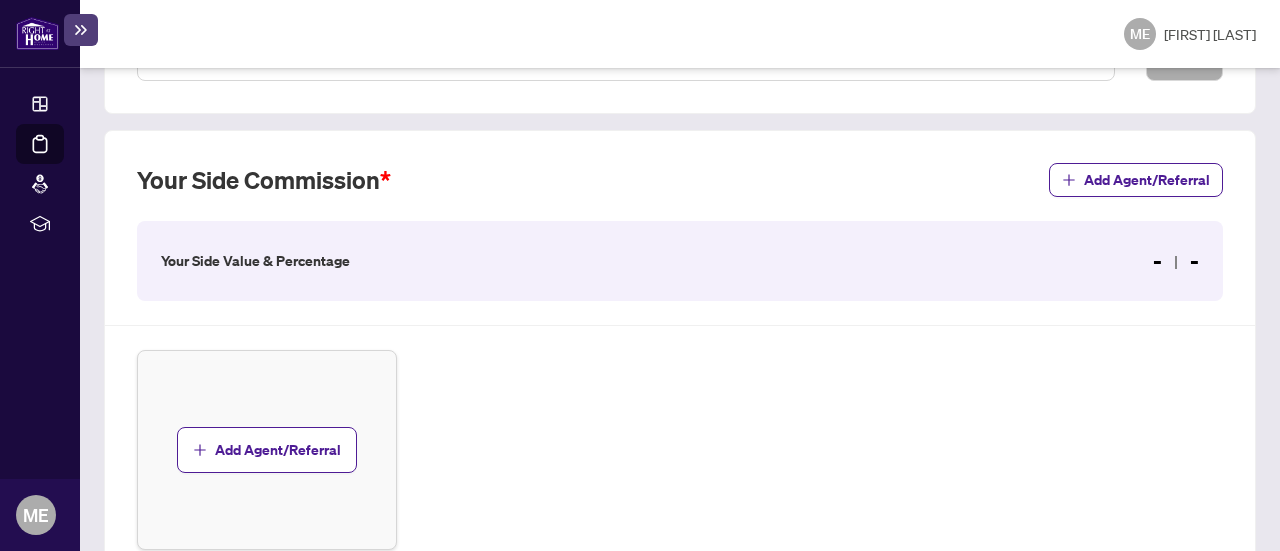 scroll, scrollTop: 535, scrollLeft: 0, axis: vertical 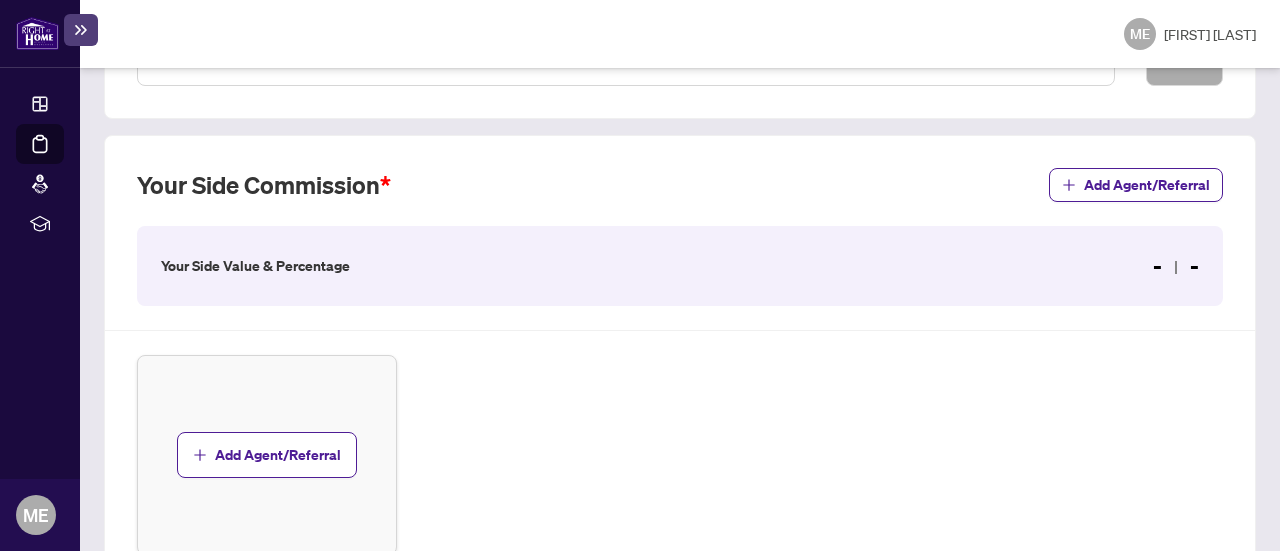 click on "Your Side Value & Percentage -     -" at bounding box center (680, 266) 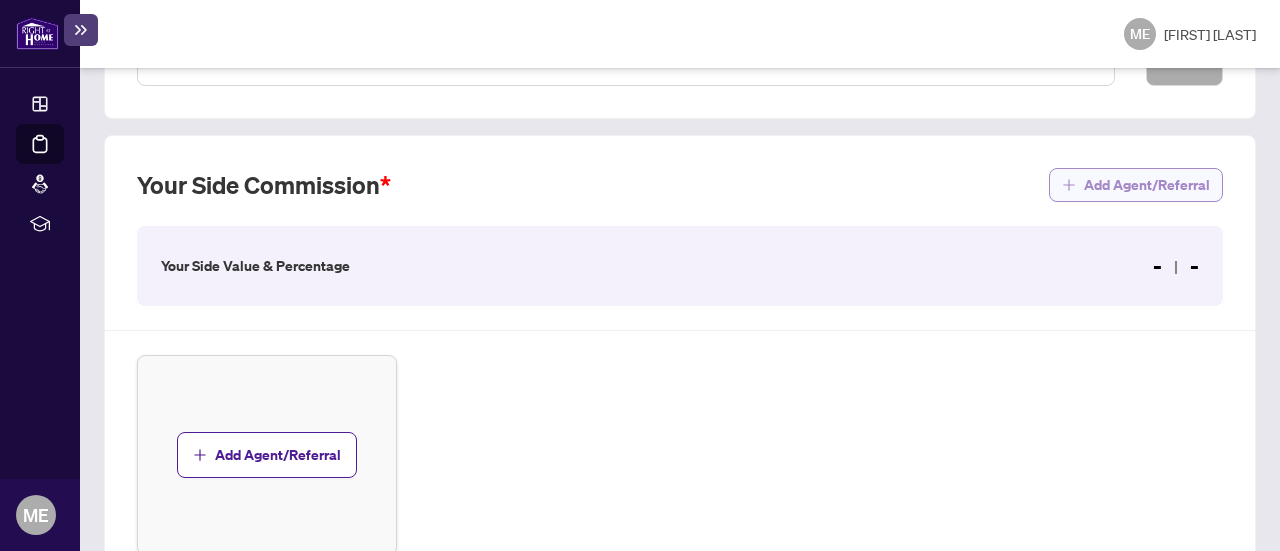 click on "Add Agent/Referral" at bounding box center [1147, 185] 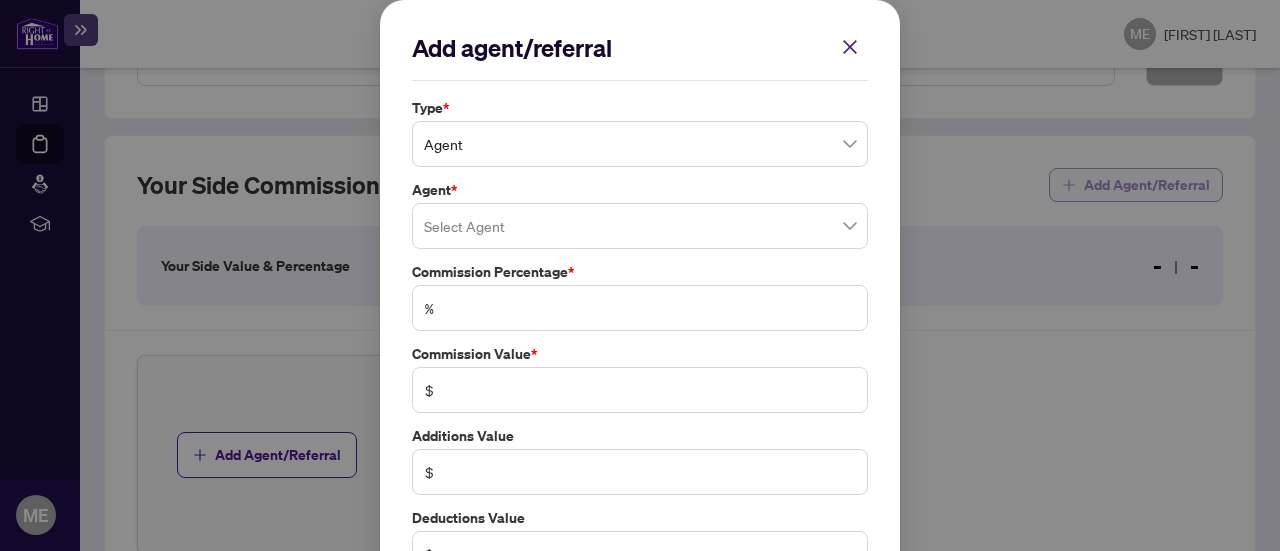 scroll, scrollTop: 1, scrollLeft: 0, axis: vertical 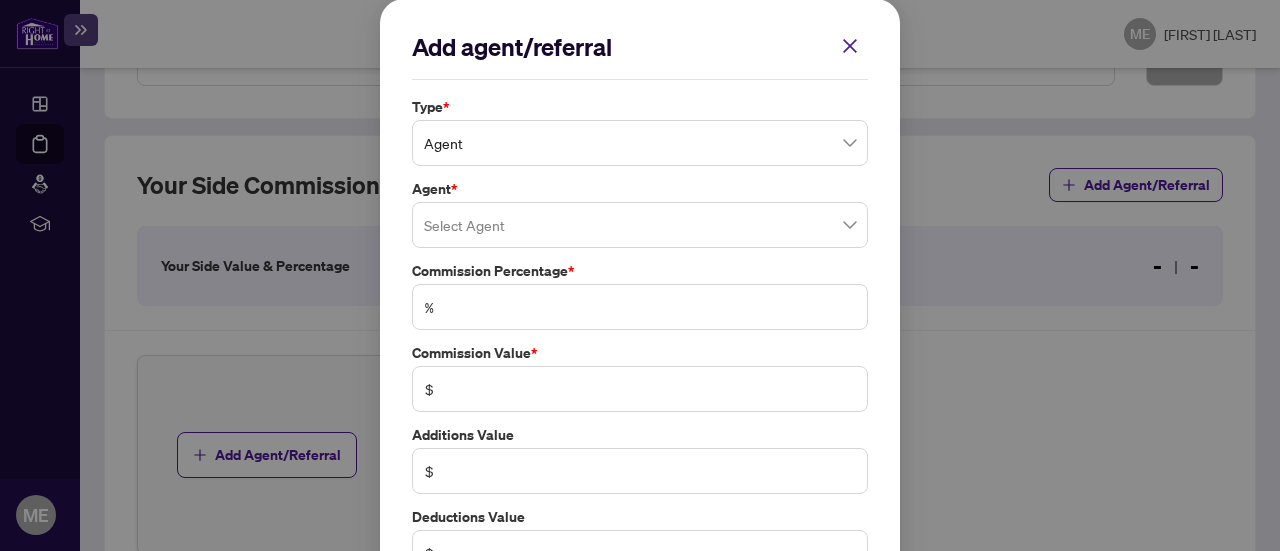 click on "Agent" at bounding box center [640, 143] 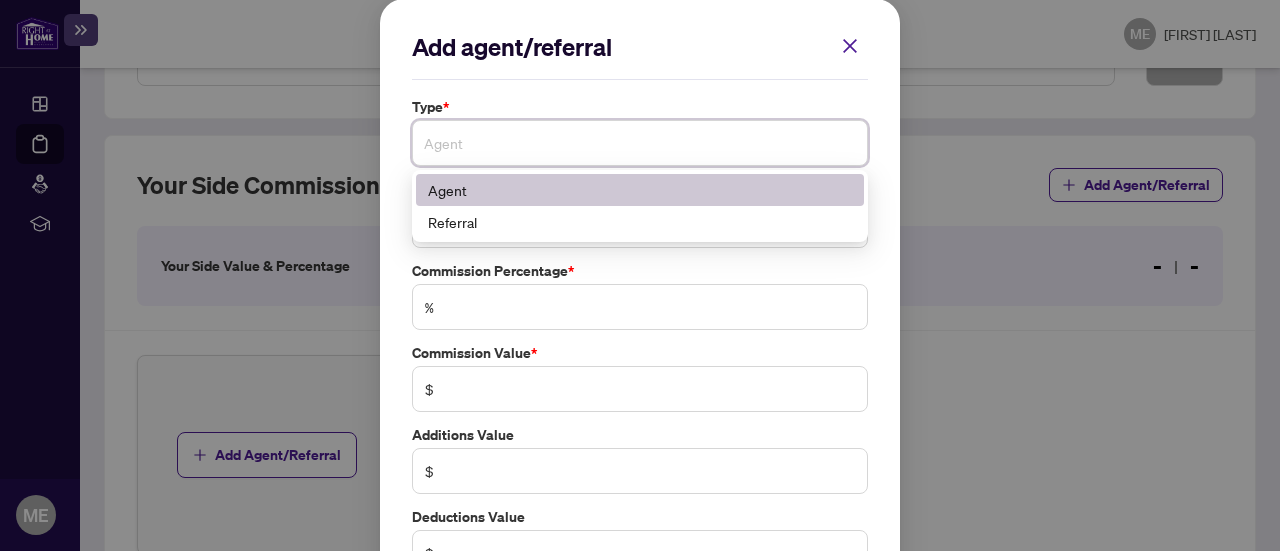 click on "Agent" at bounding box center (640, 190) 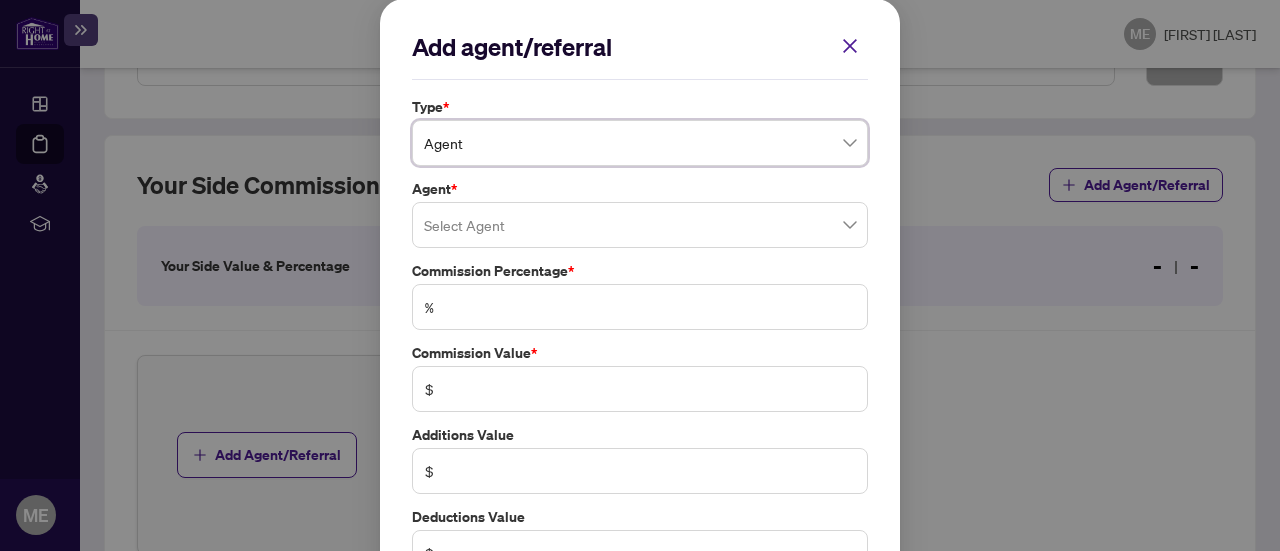 click at bounding box center (640, 225) 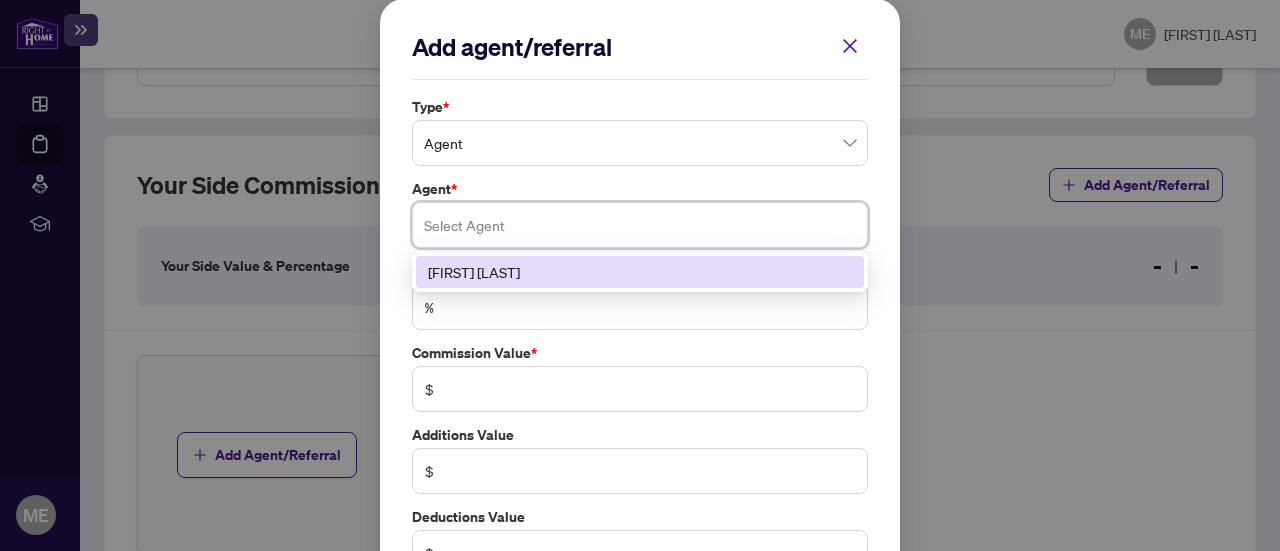 click on "[FIRST] [LAST]" at bounding box center [640, 272] 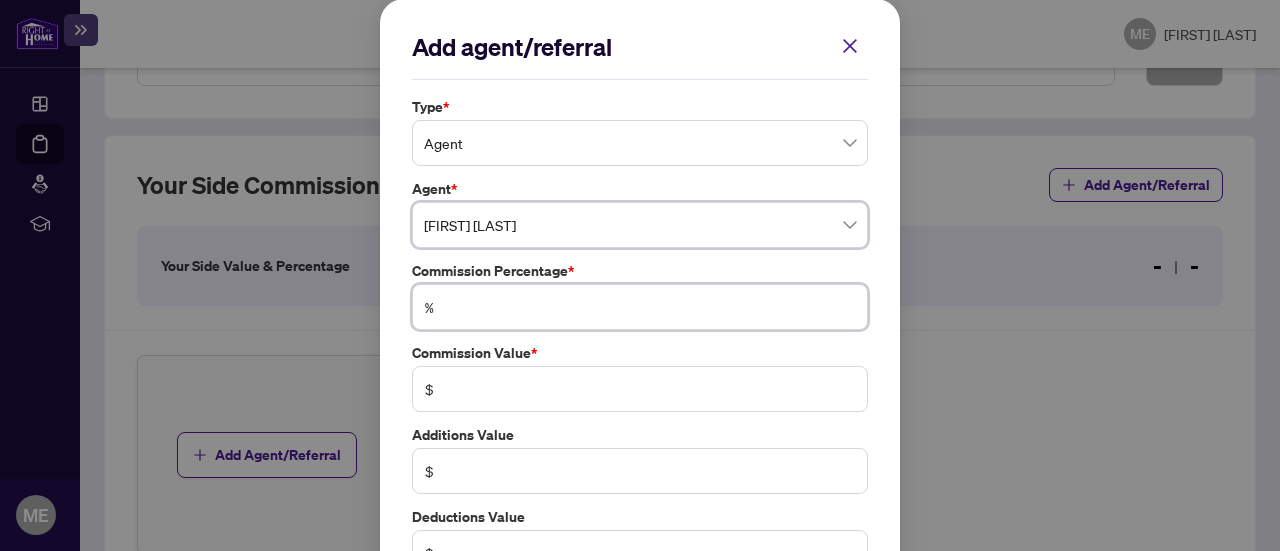 click at bounding box center [650, 307] 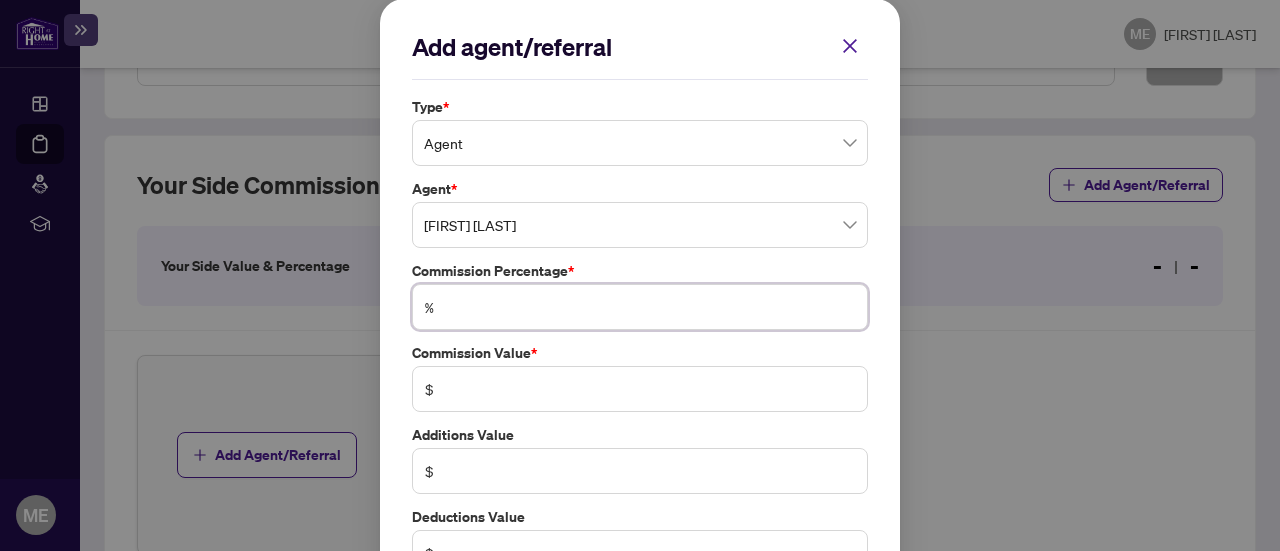 type on "*" 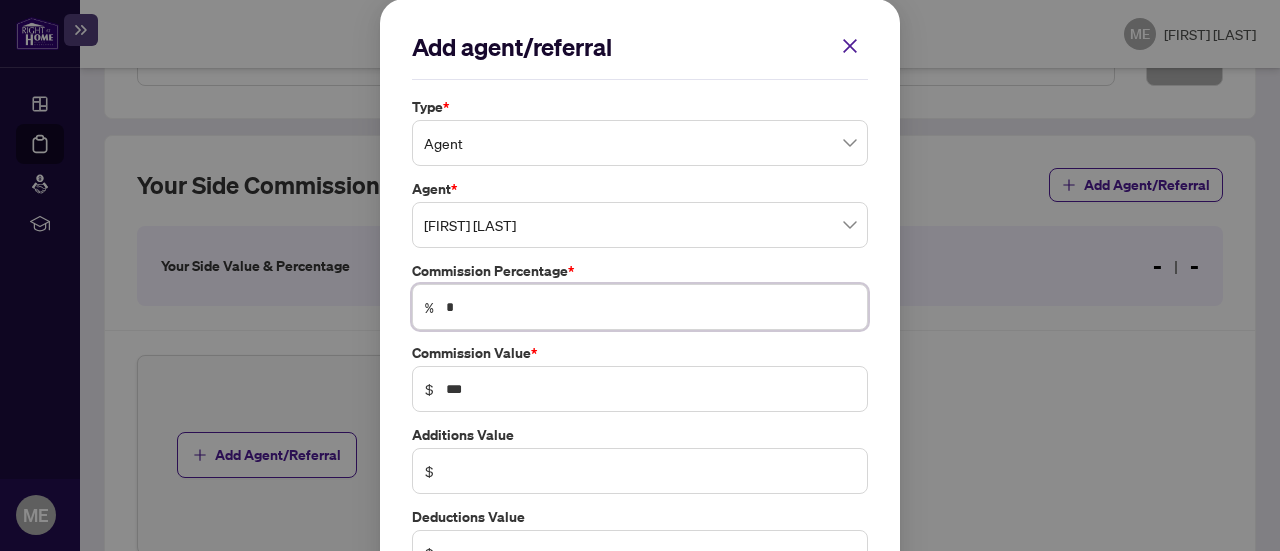 type on "**" 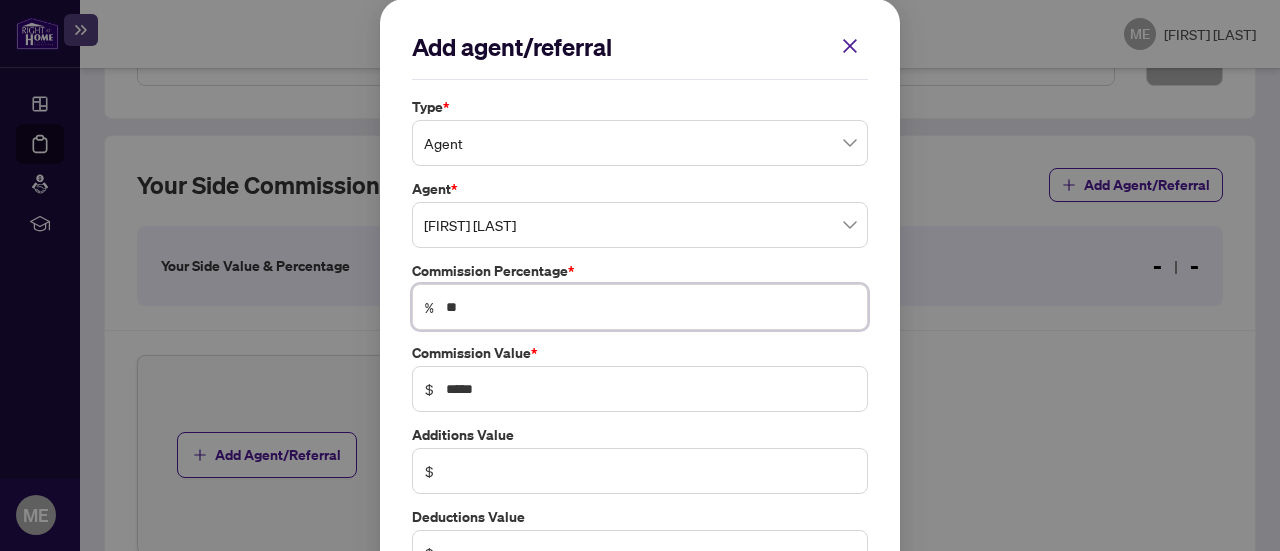 type on "**" 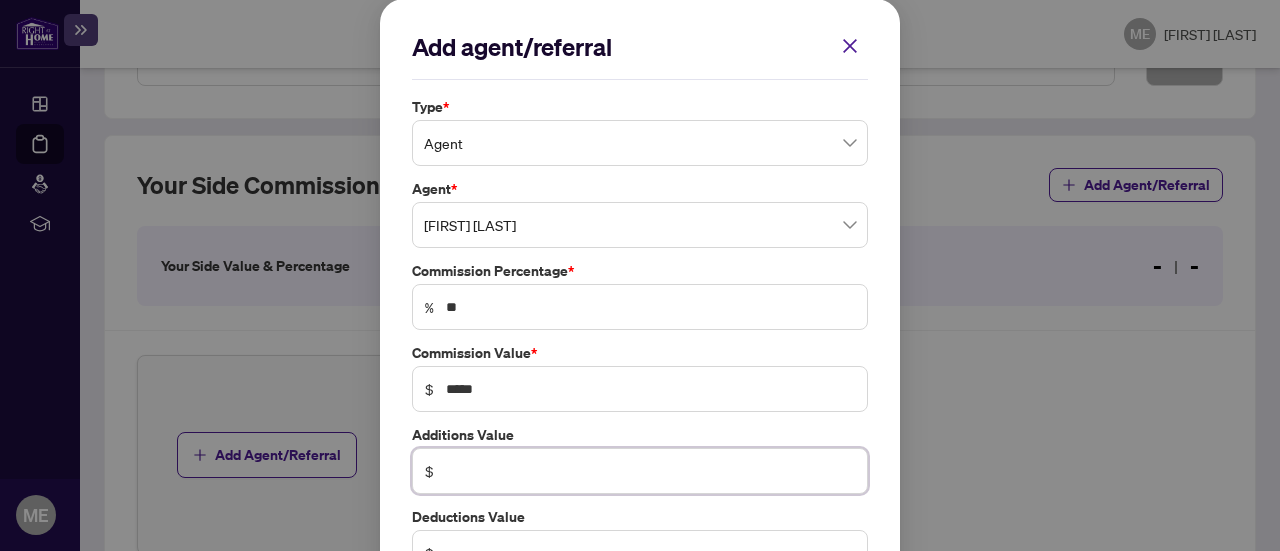 click at bounding box center (650, 471) 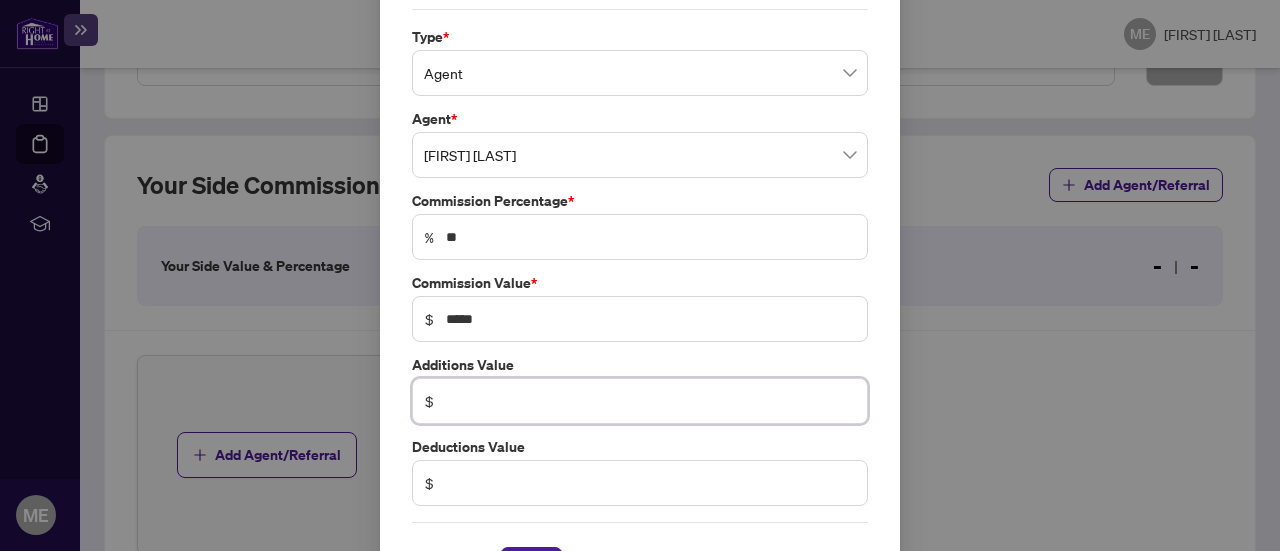scroll, scrollTop: 136, scrollLeft: 0, axis: vertical 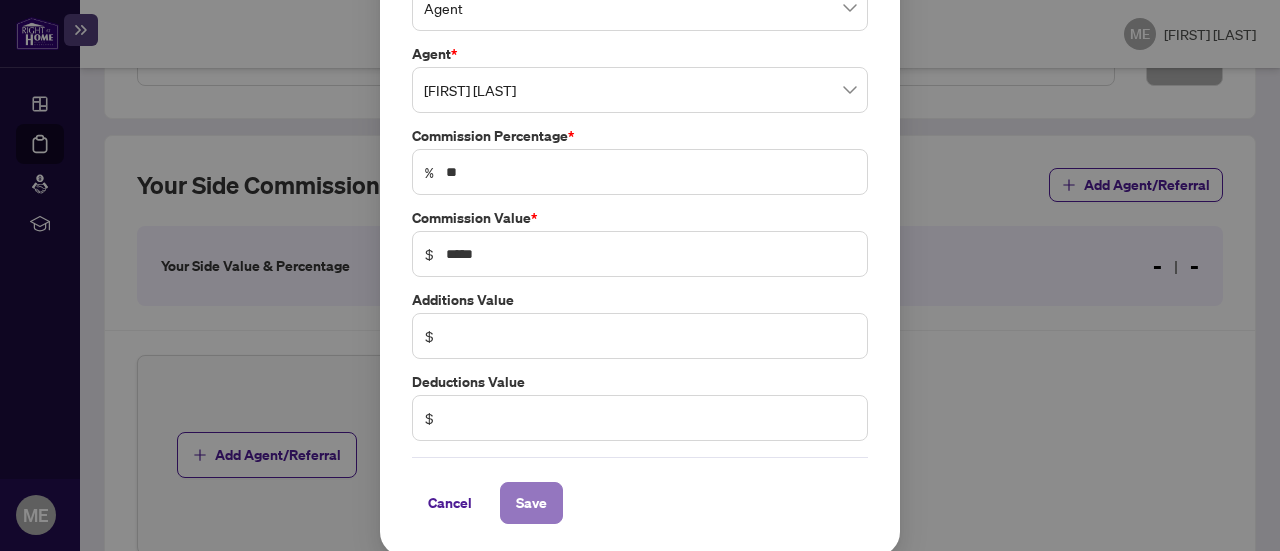 click on "Save" at bounding box center (531, 503) 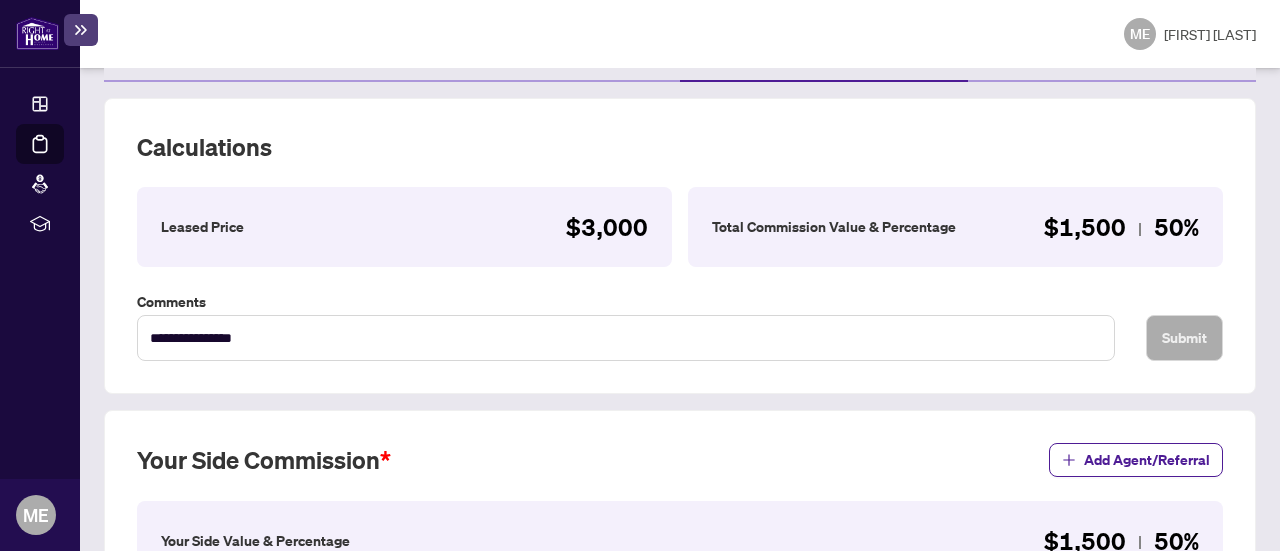 scroll, scrollTop: 0, scrollLeft: 0, axis: both 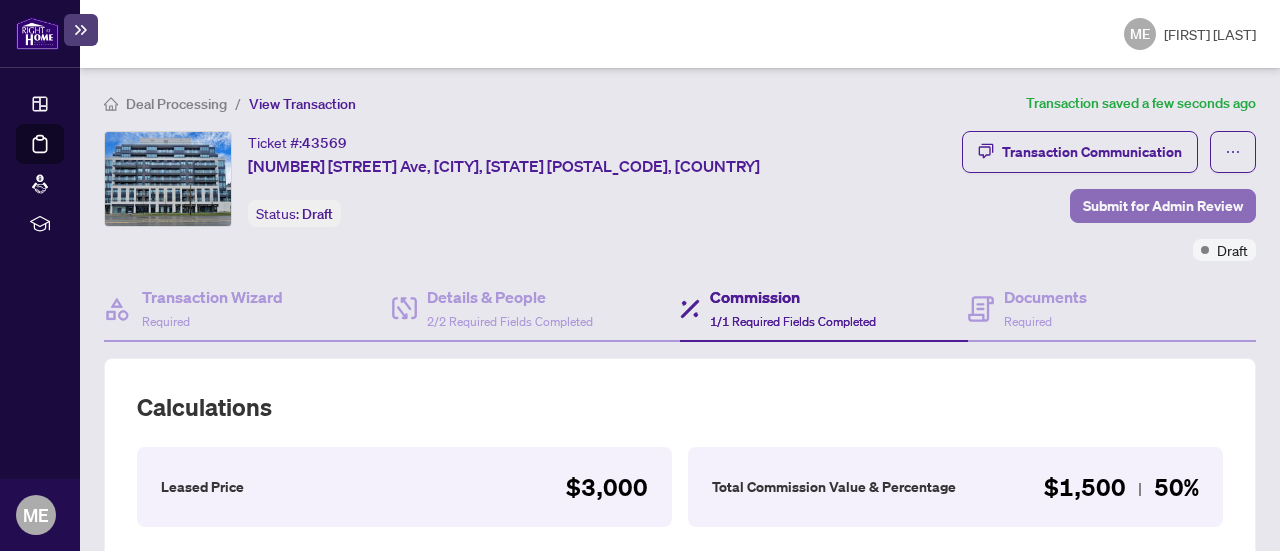 click on "Submit for Admin Review" at bounding box center (1163, 206) 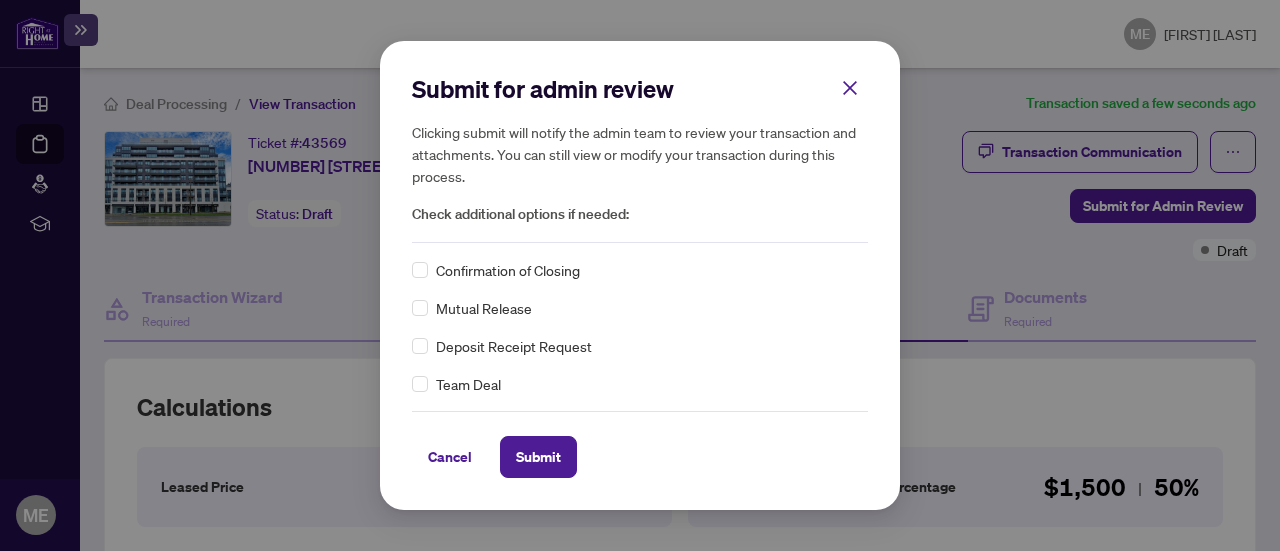 click on "Confirmation of Closing" at bounding box center (508, 270) 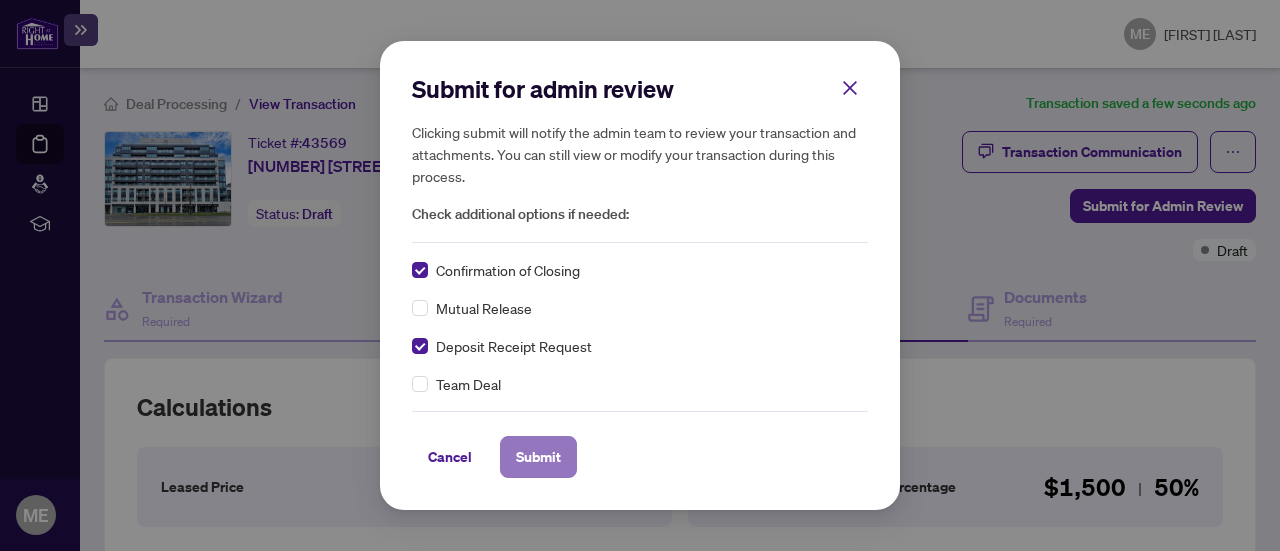 click on "Submit" at bounding box center (538, 457) 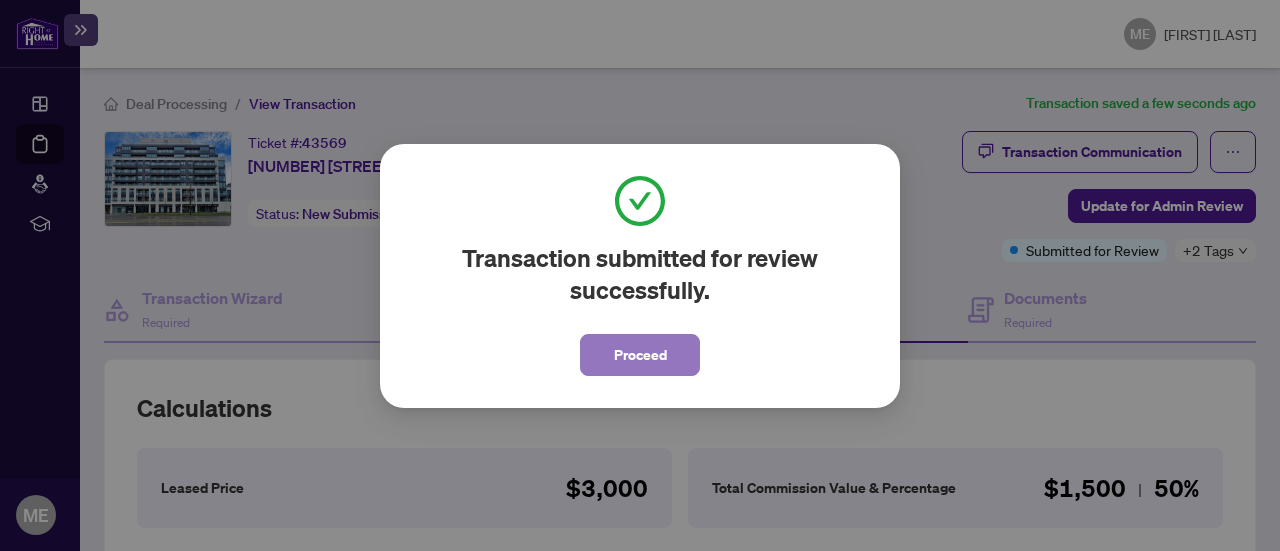 click on "Proceed" at bounding box center (640, 355) 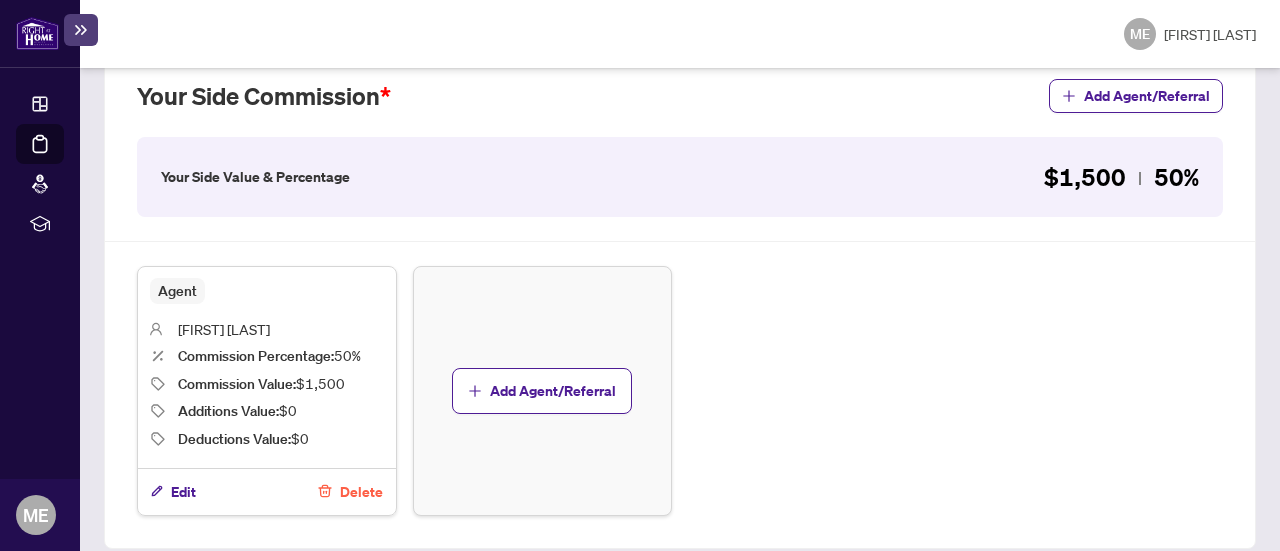 scroll, scrollTop: 692, scrollLeft: 0, axis: vertical 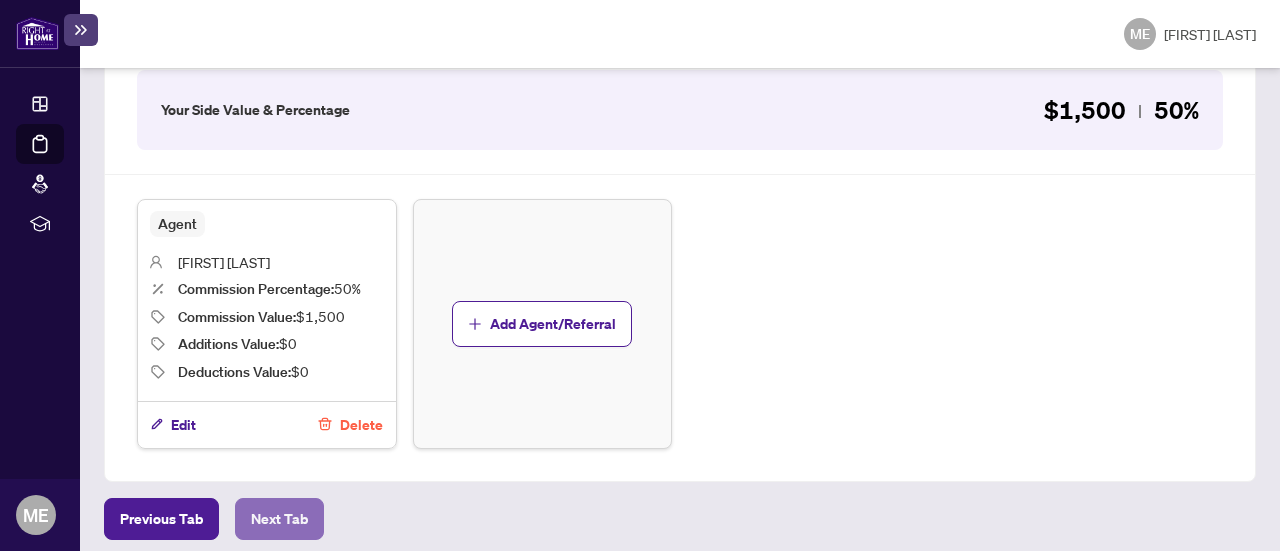 click on "Next Tab" at bounding box center [279, 519] 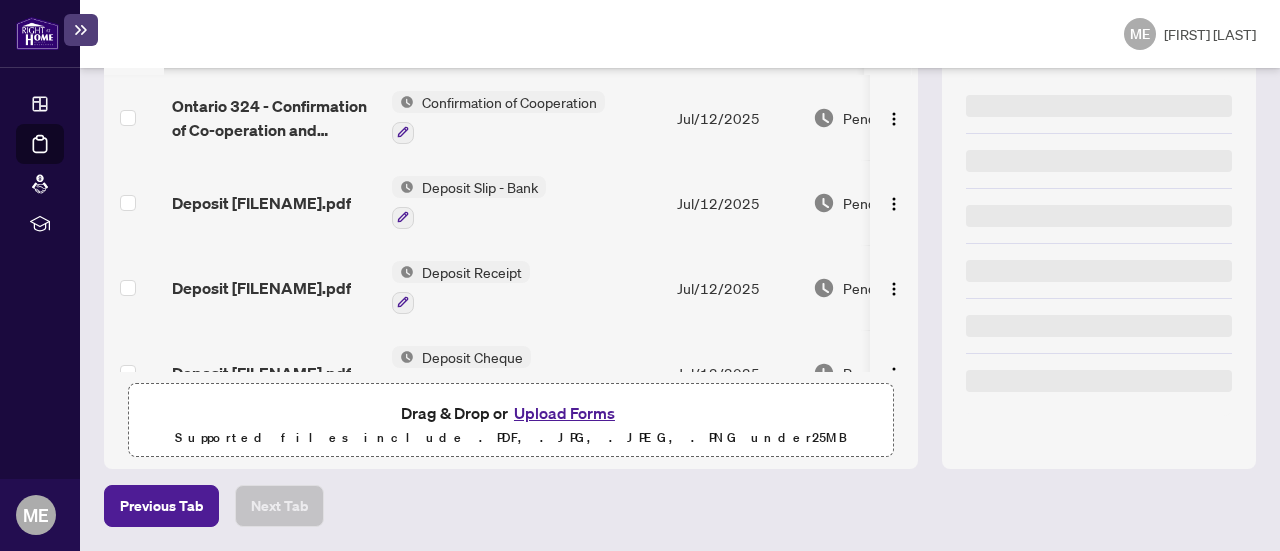 scroll, scrollTop: 0, scrollLeft: 0, axis: both 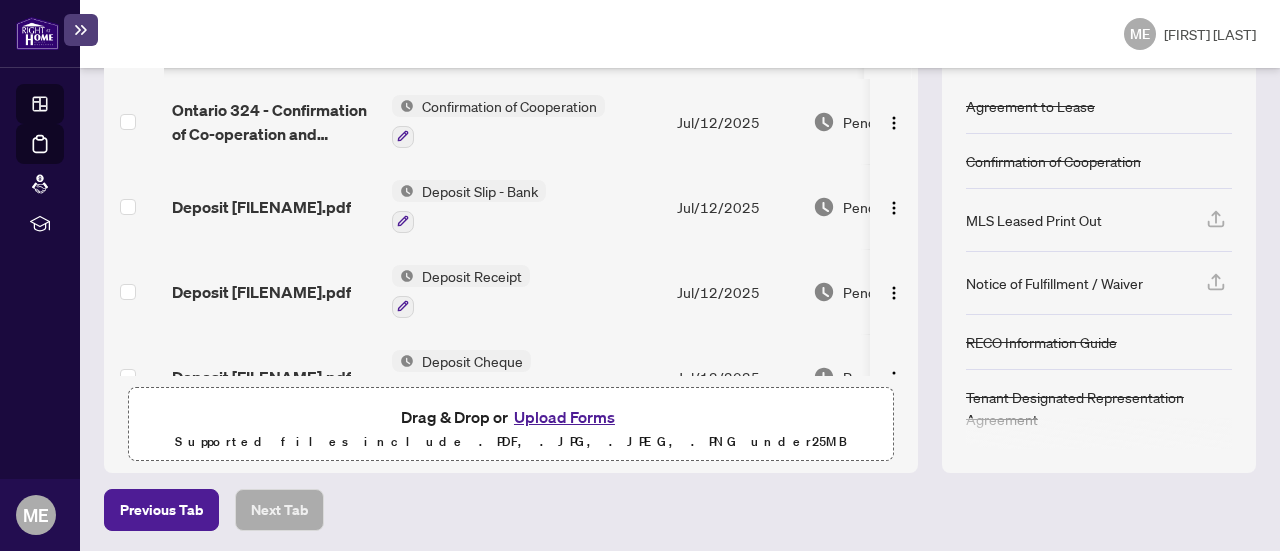 click on "Dashboard" at bounding box center (62, 107) 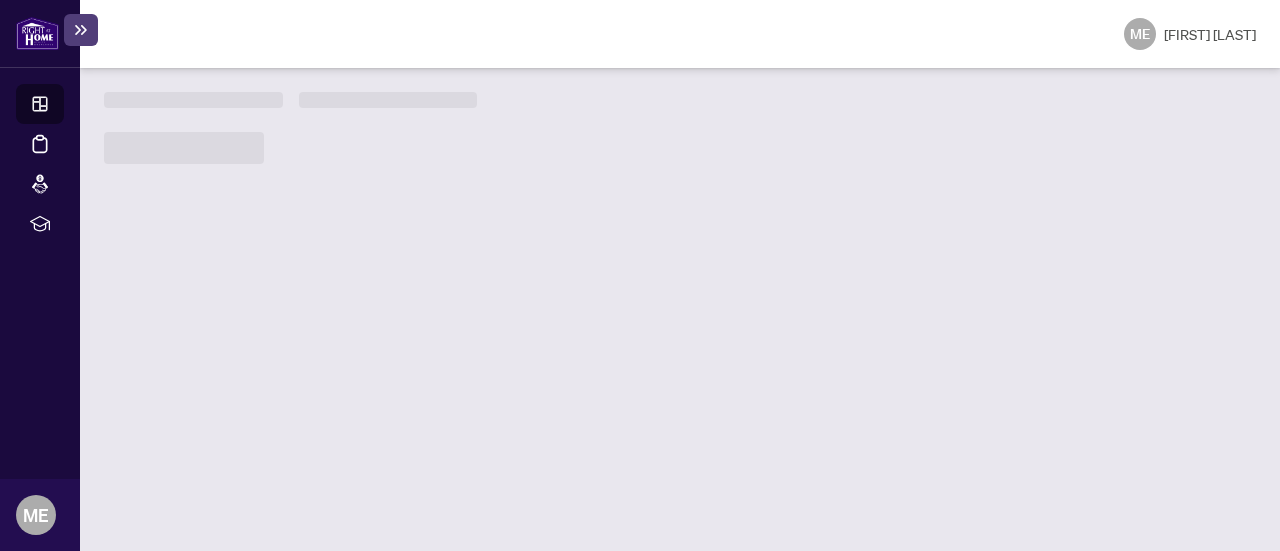 scroll, scrollTop: 0, scrollLeft: 0, axis: both 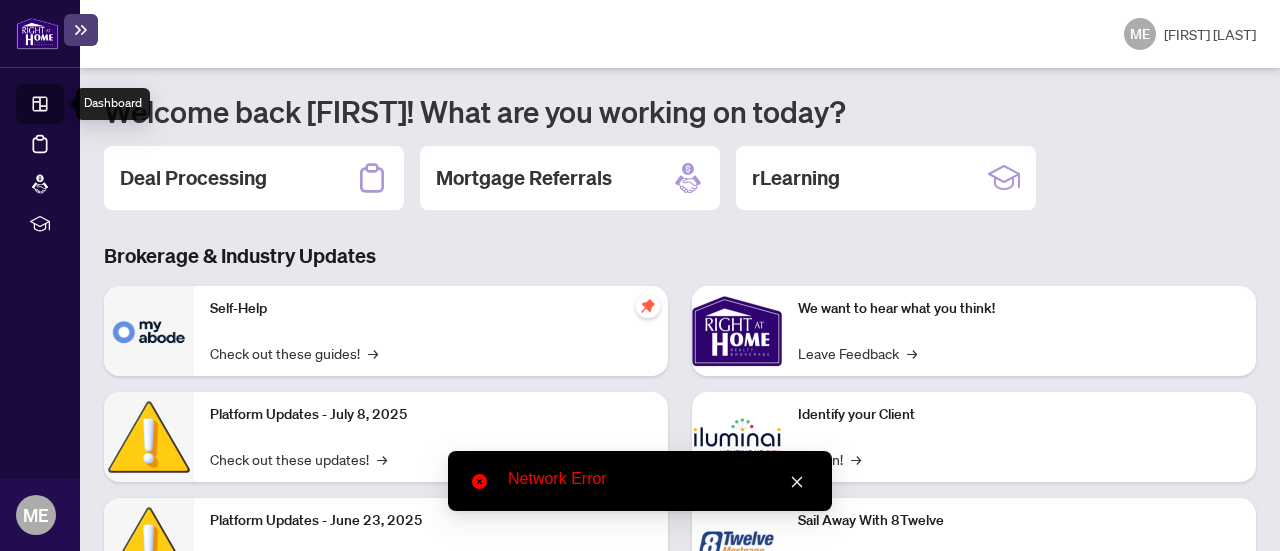 click on "Self-Help" at bounding box center (431, 309) 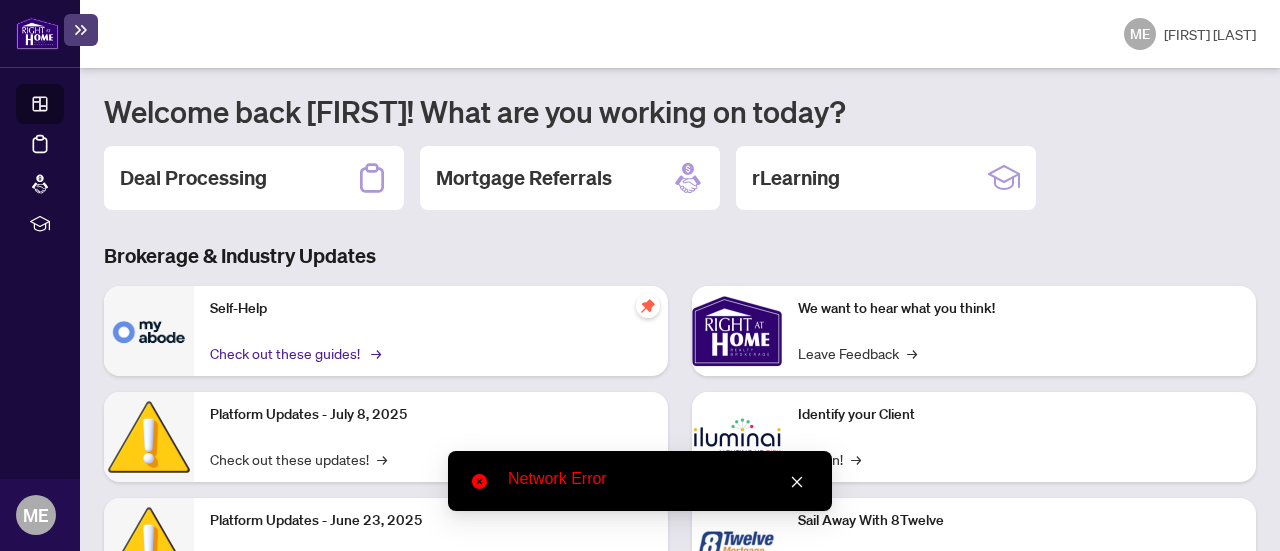 click on "Check out these guides! →" at bounding box center [294, 353] 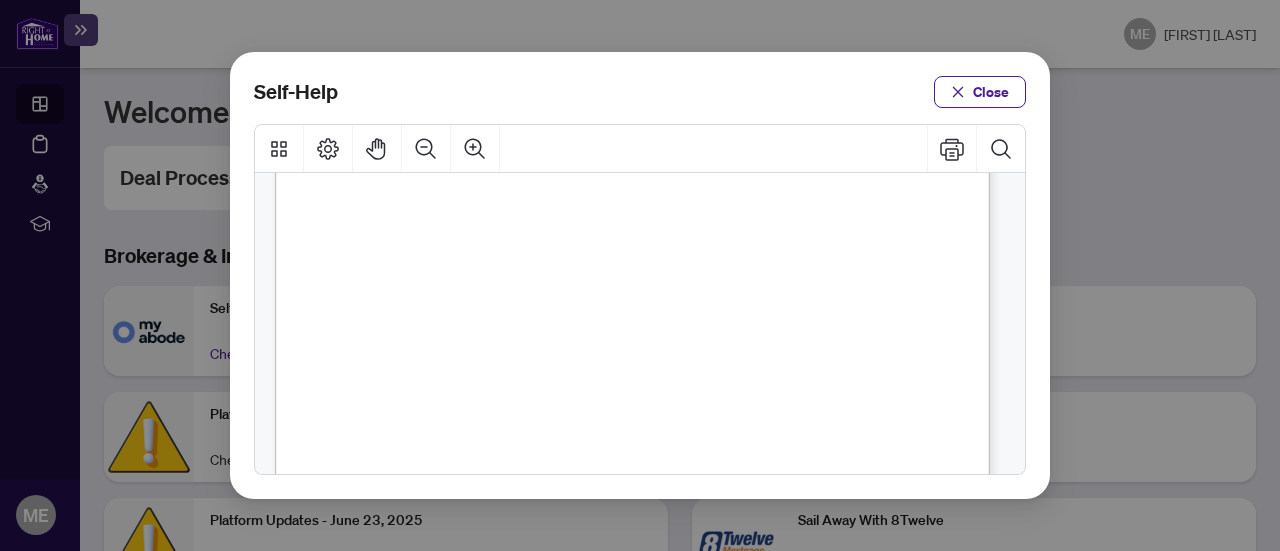 scroll, scrollTop: 166, scrollLeft: 0, axis: vertical 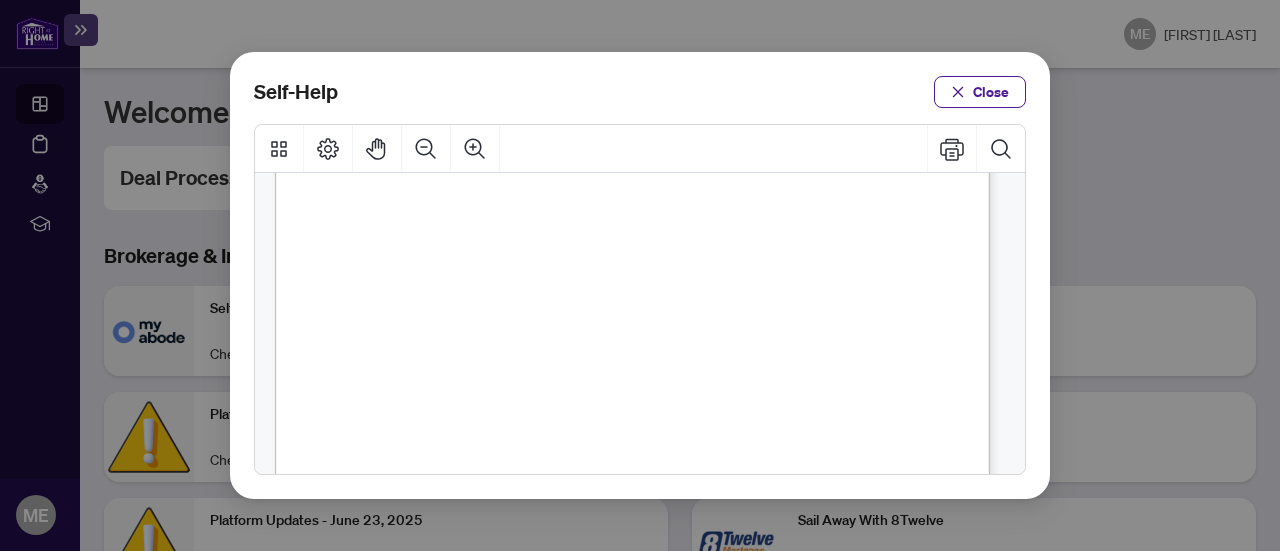 click on ")" at bounding box center [679, 411] 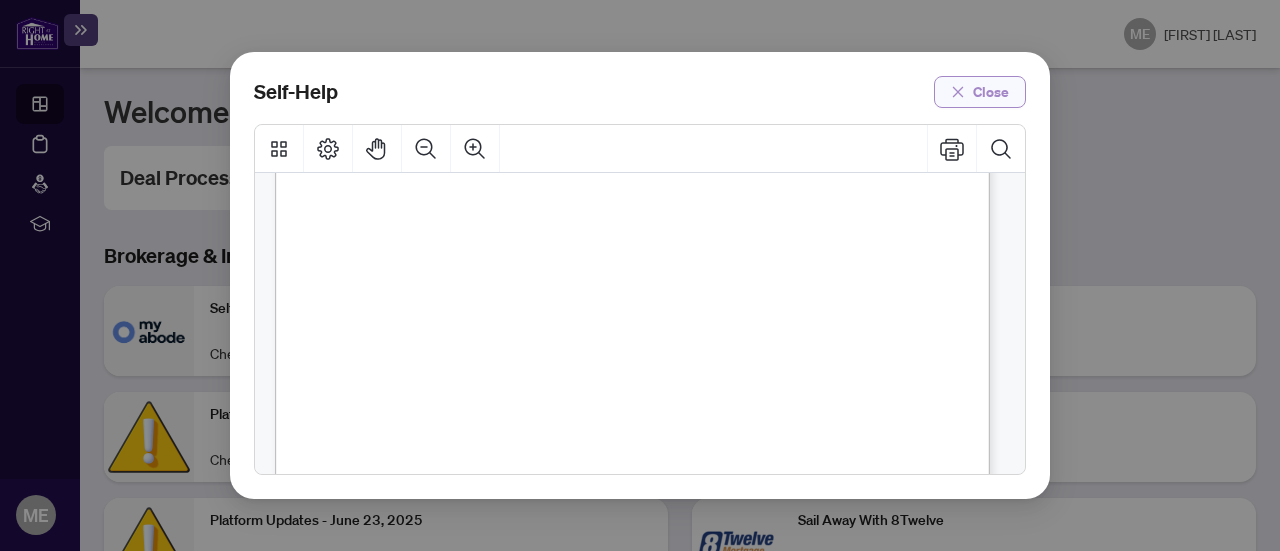 click on "Close" at bounding box center [991, 92] 